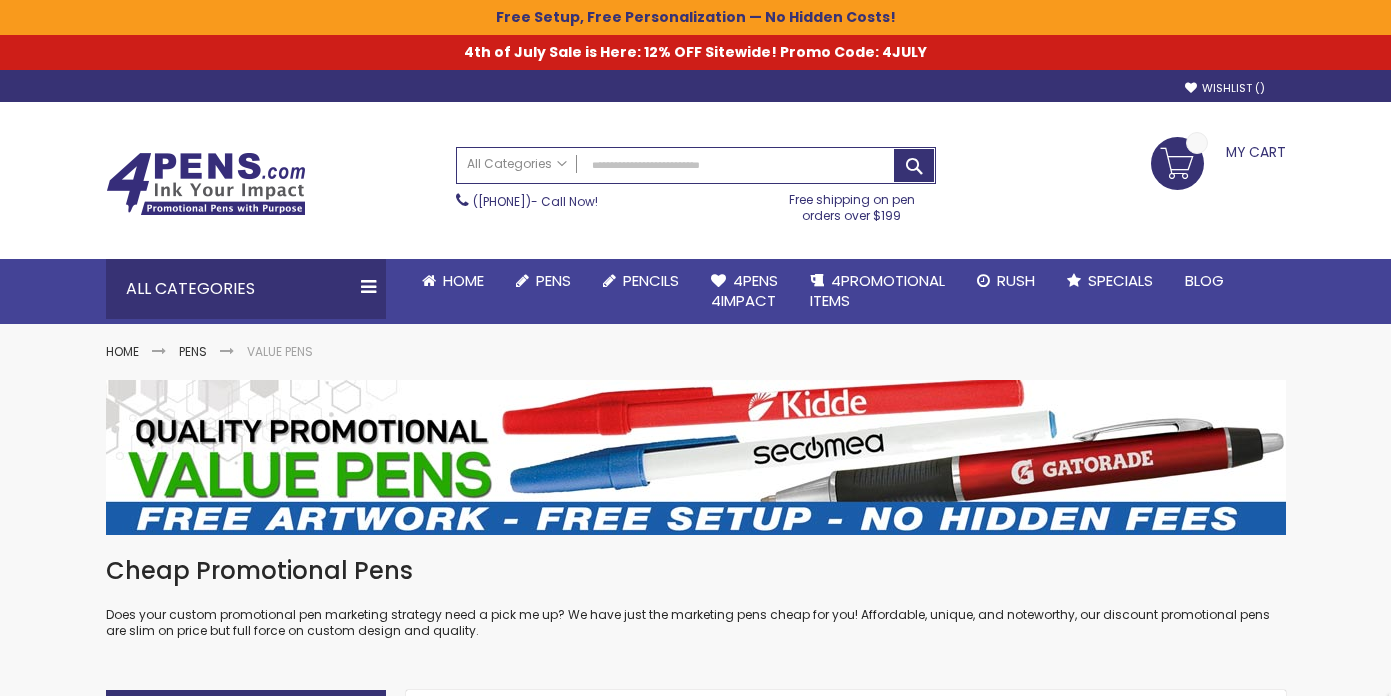 scroll, scrollTop: 0, scrollLeft: 0, axis: both 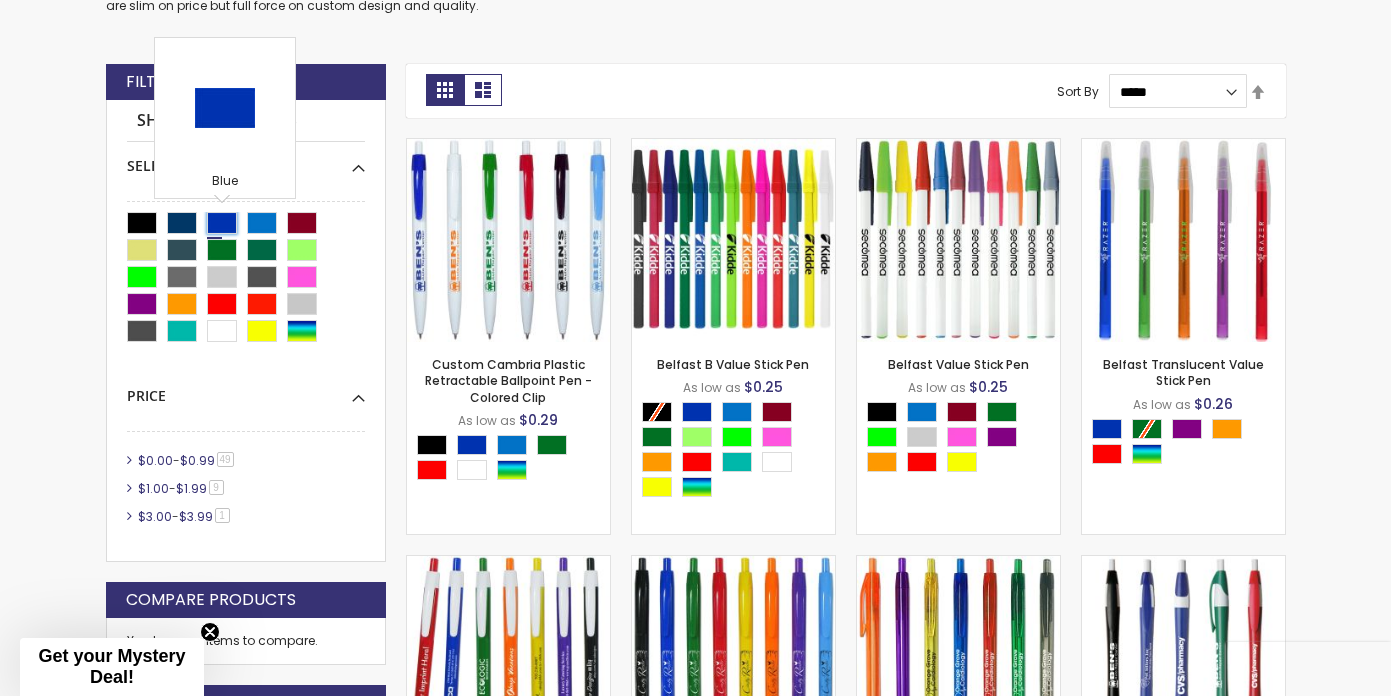 click at bounding box center (222, 223) 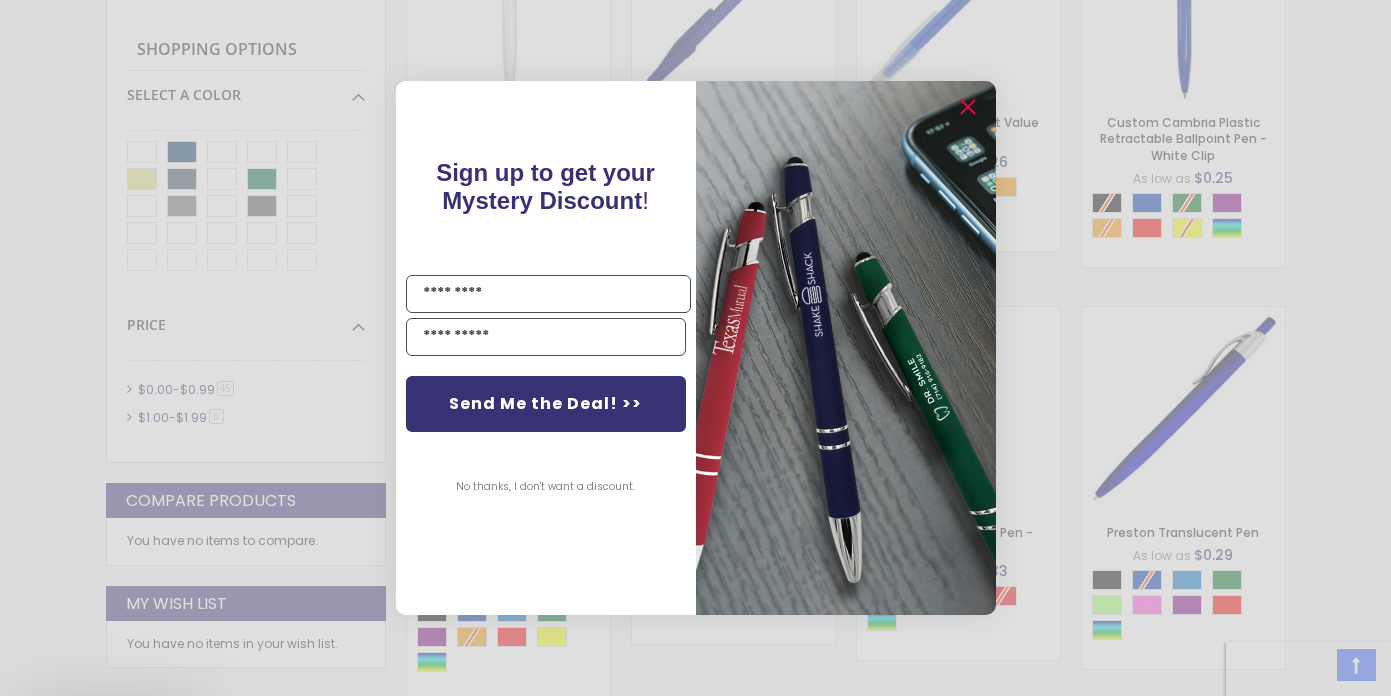 scroll, scrollTop: 1194, scrollLeft: 0, axis: vertical 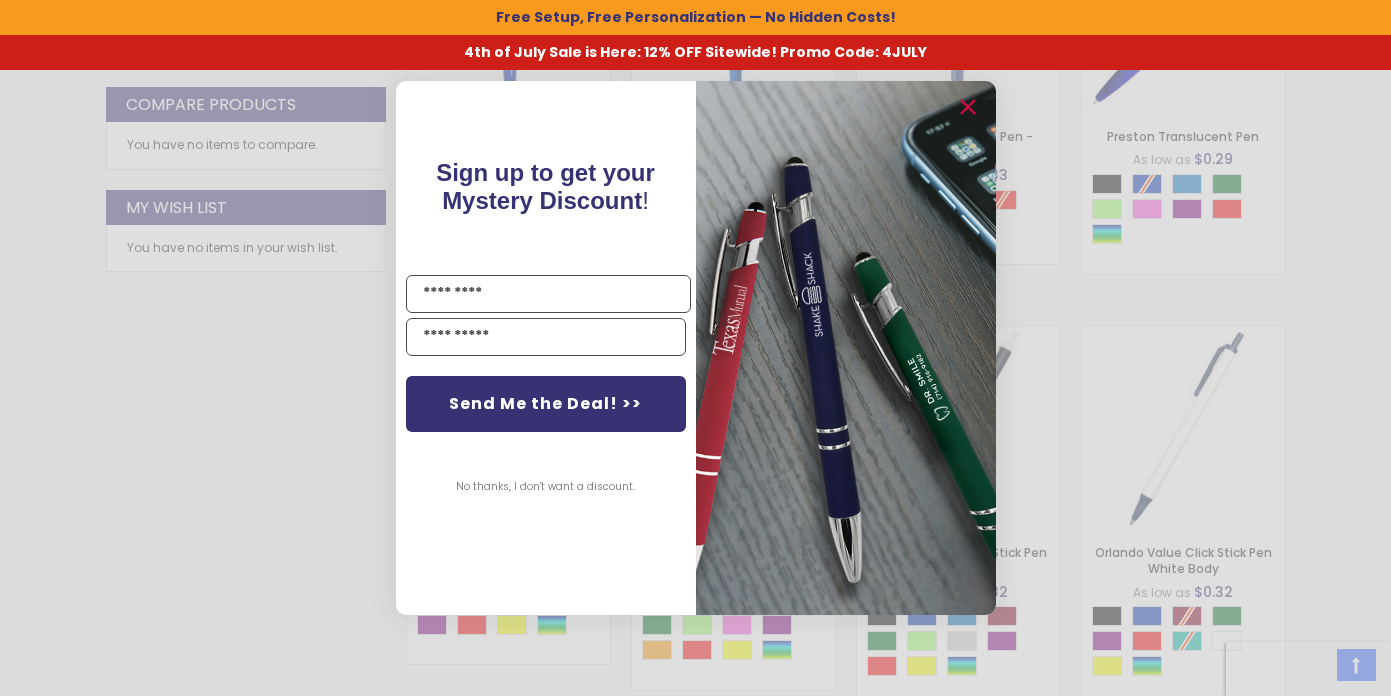 click on "Close dialog Sign up to get your Mystery Discount !
Name Send Me the Deal! >> No thanks, I don't want a discount. ******" at bounding box center [695, 348] 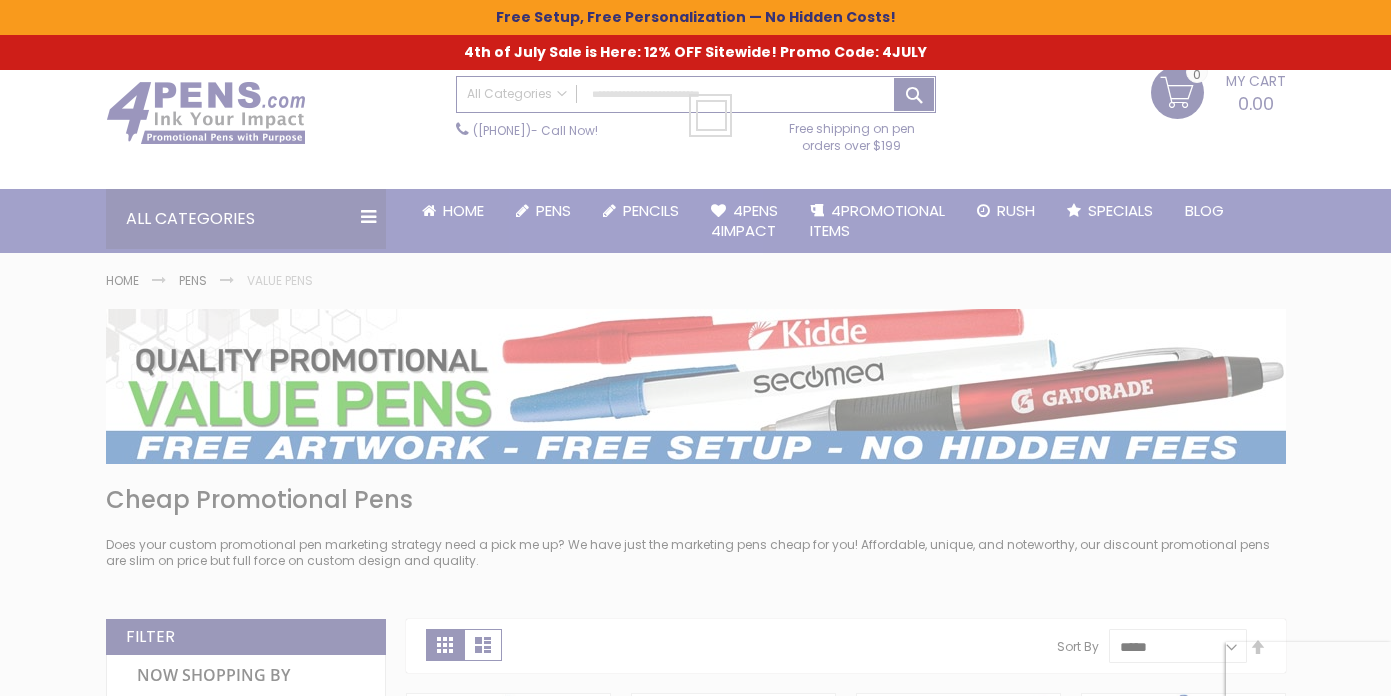 scroll, scrollTop: 78, scrollLeft: 0, axis: vertical 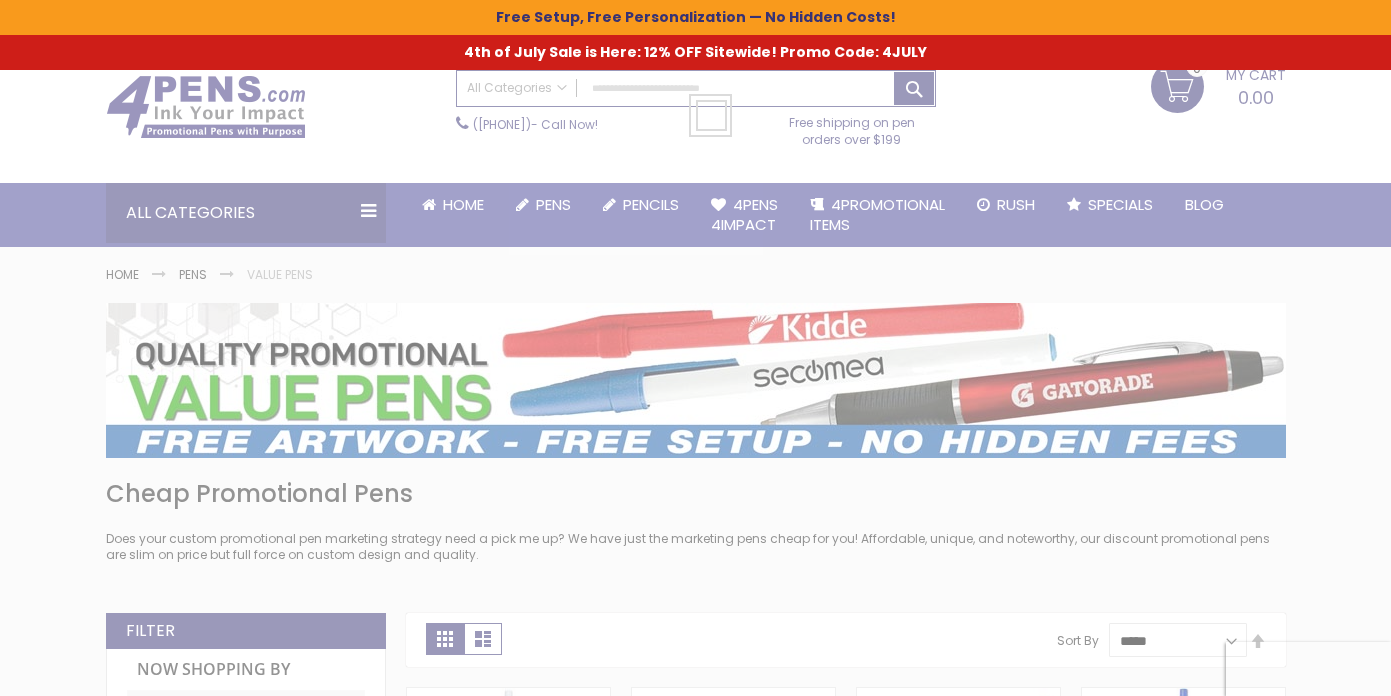 click on "Please wait..." at bounding box center [695, 348] 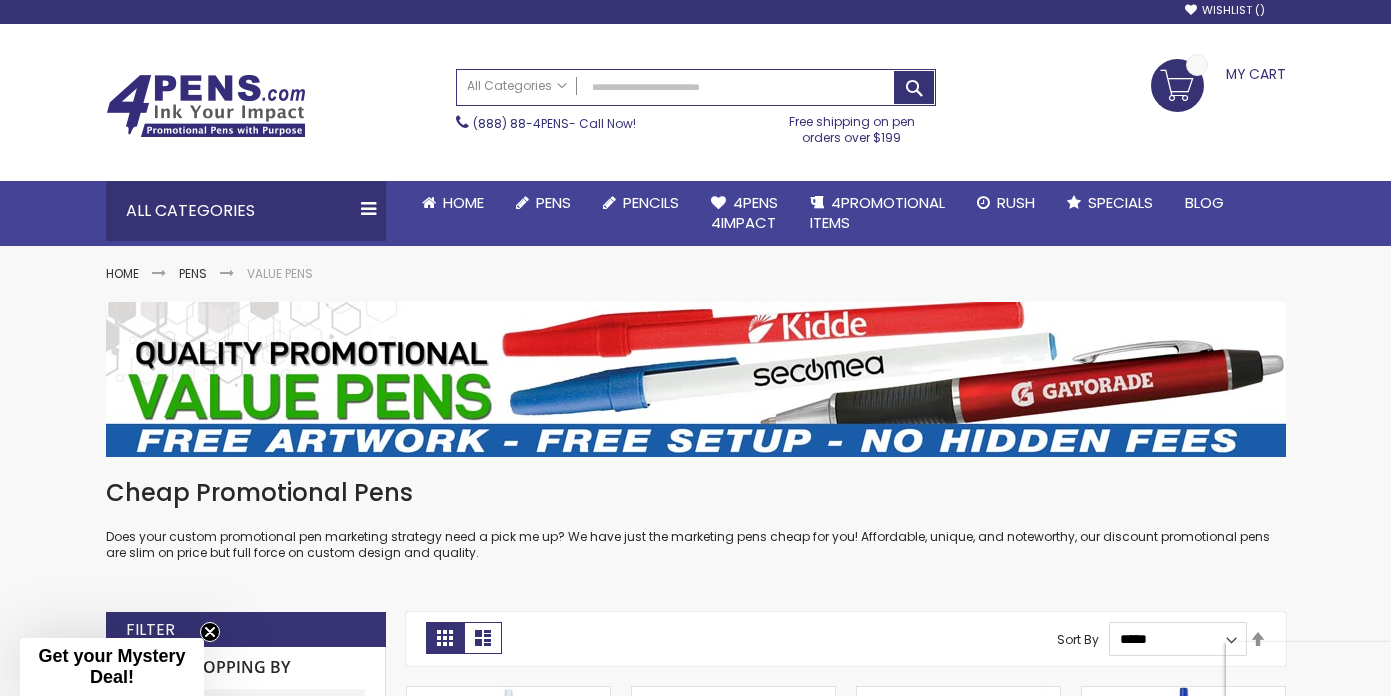scroll, scrollTop: 115, scrollLeft: 0, axis: vertical 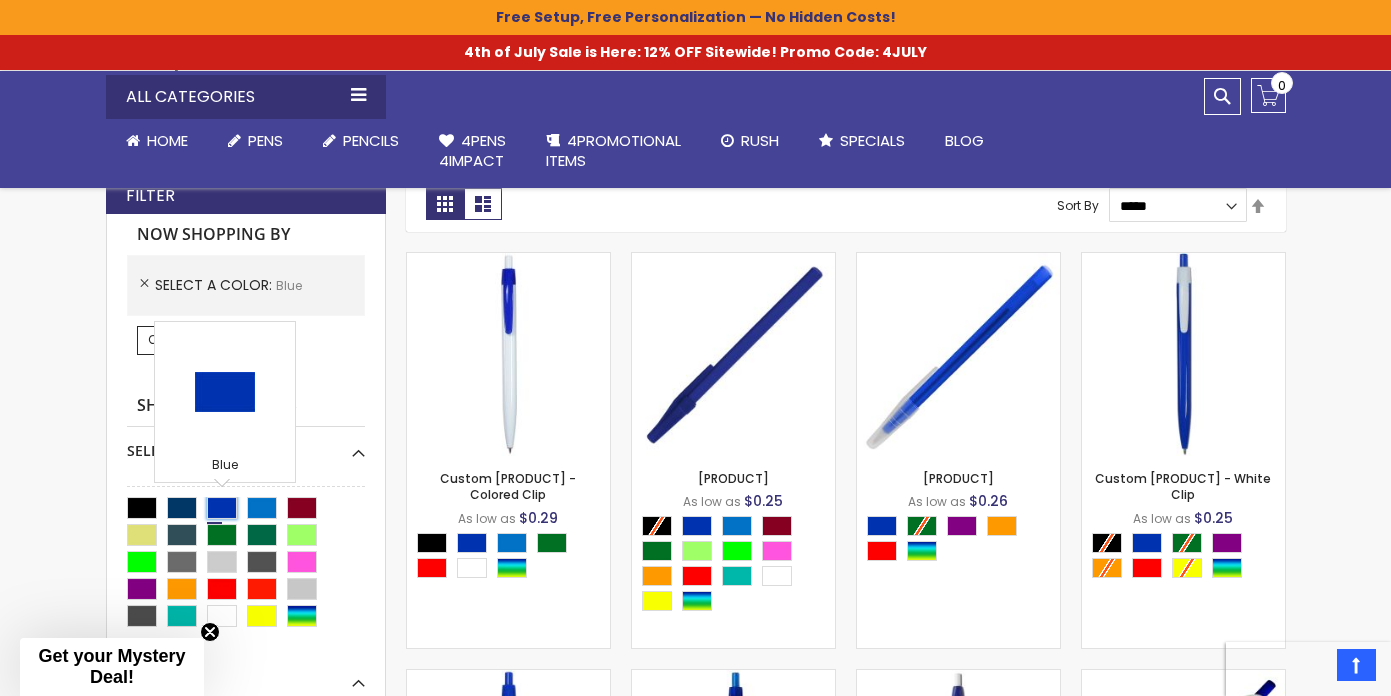 click at bounding box center (222, 508) 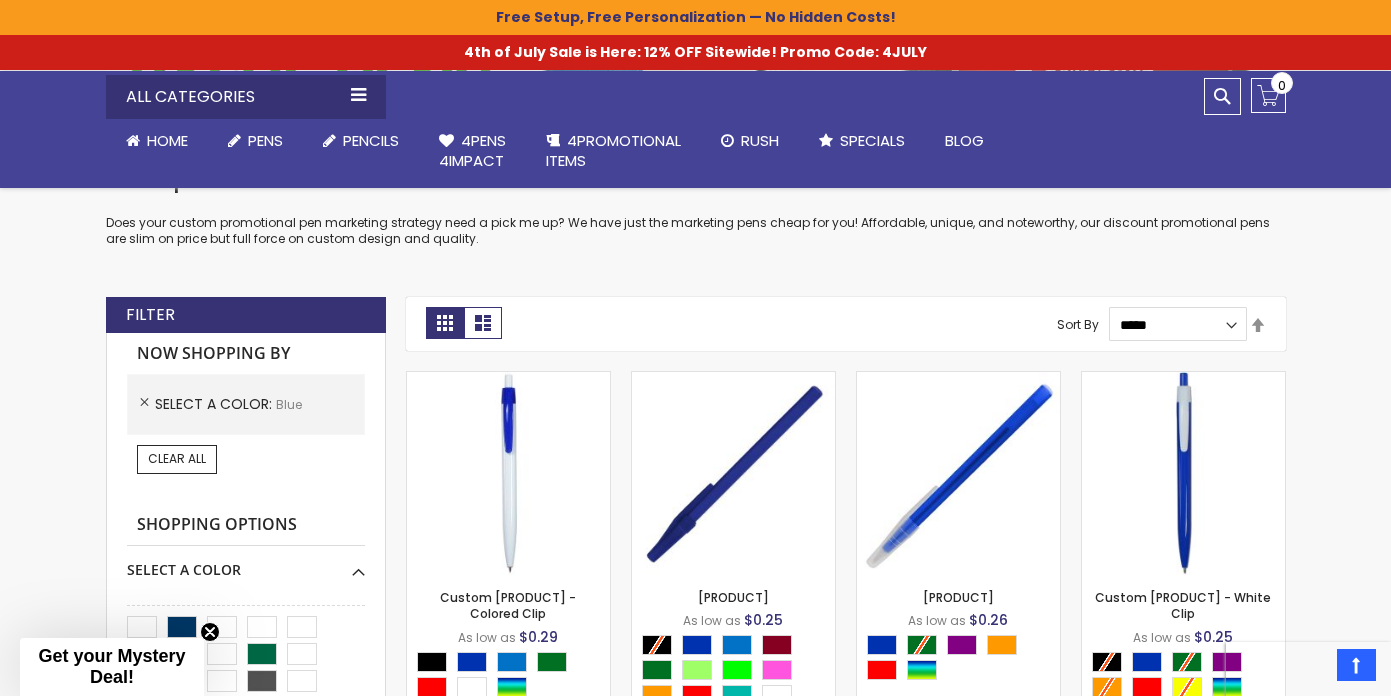 scroll, scrollTop: 339, scrollLeft: 0, axis: vertical 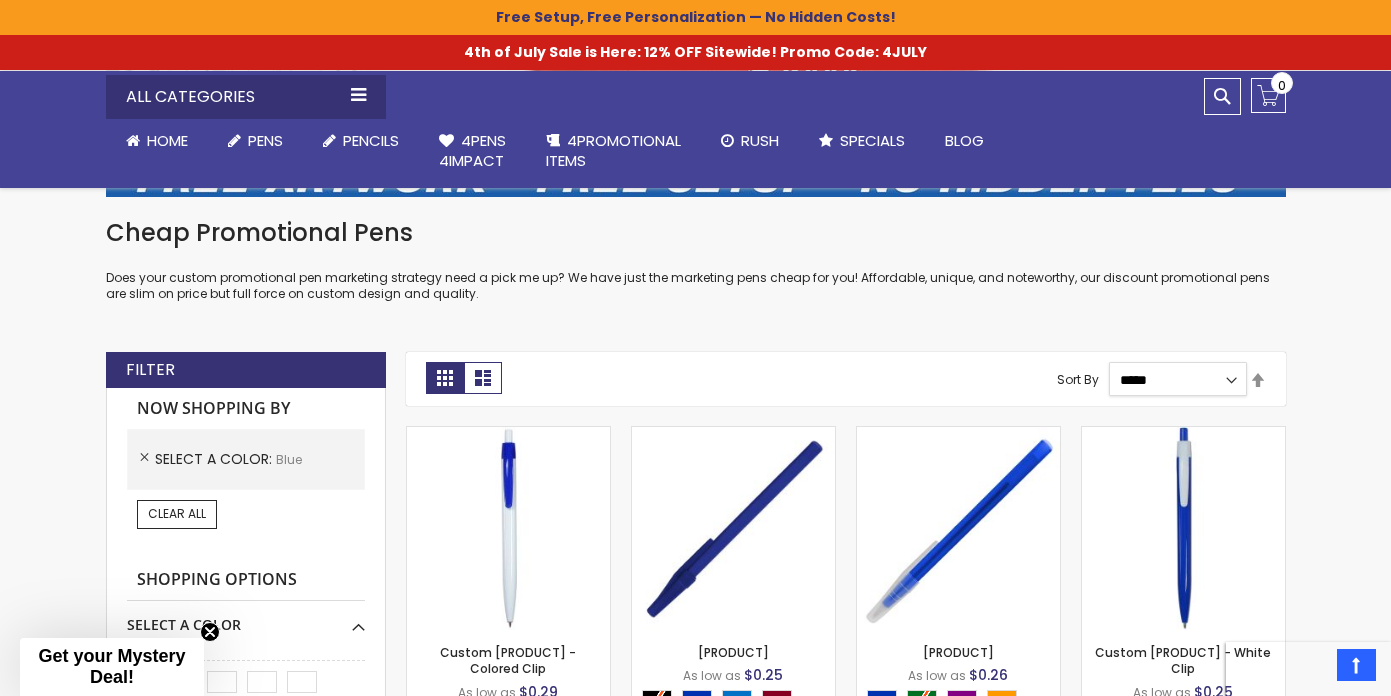 click on "**********" at bounding box center [1178, 379] 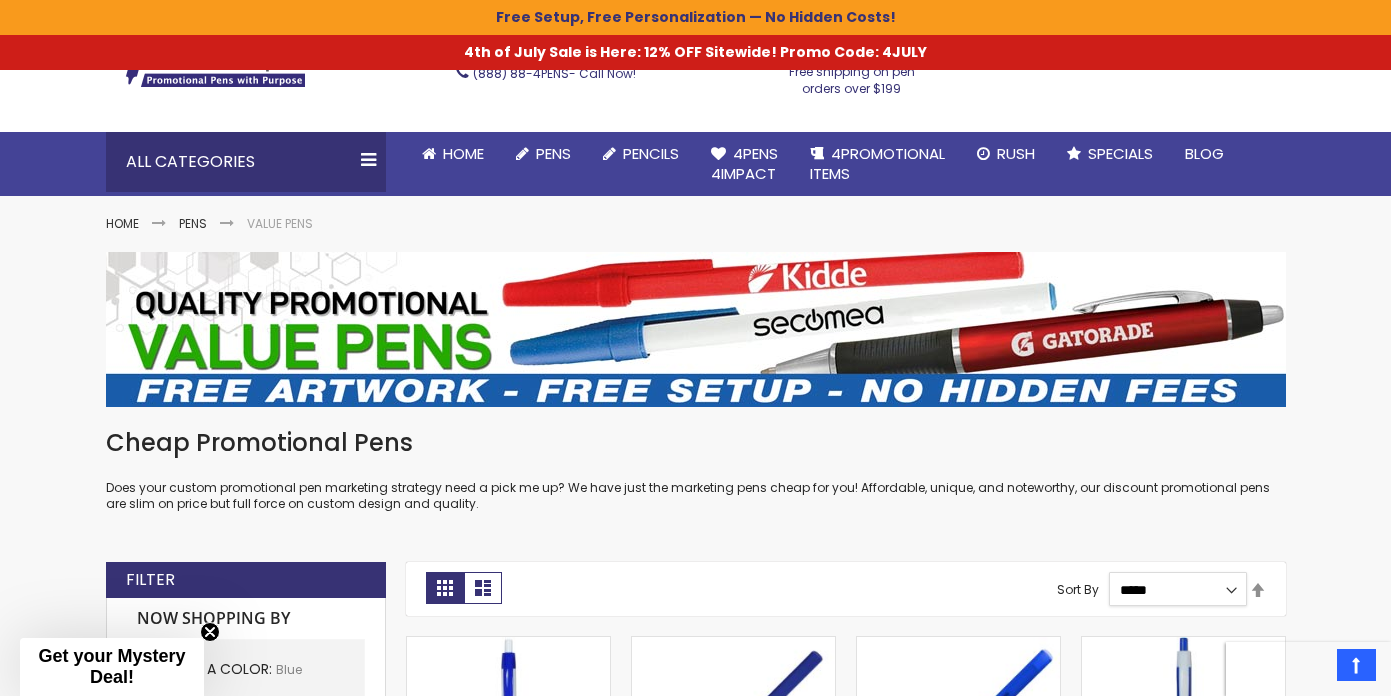 scroll, scrollTop: 143, scrollLeft: 0, axis: vertical 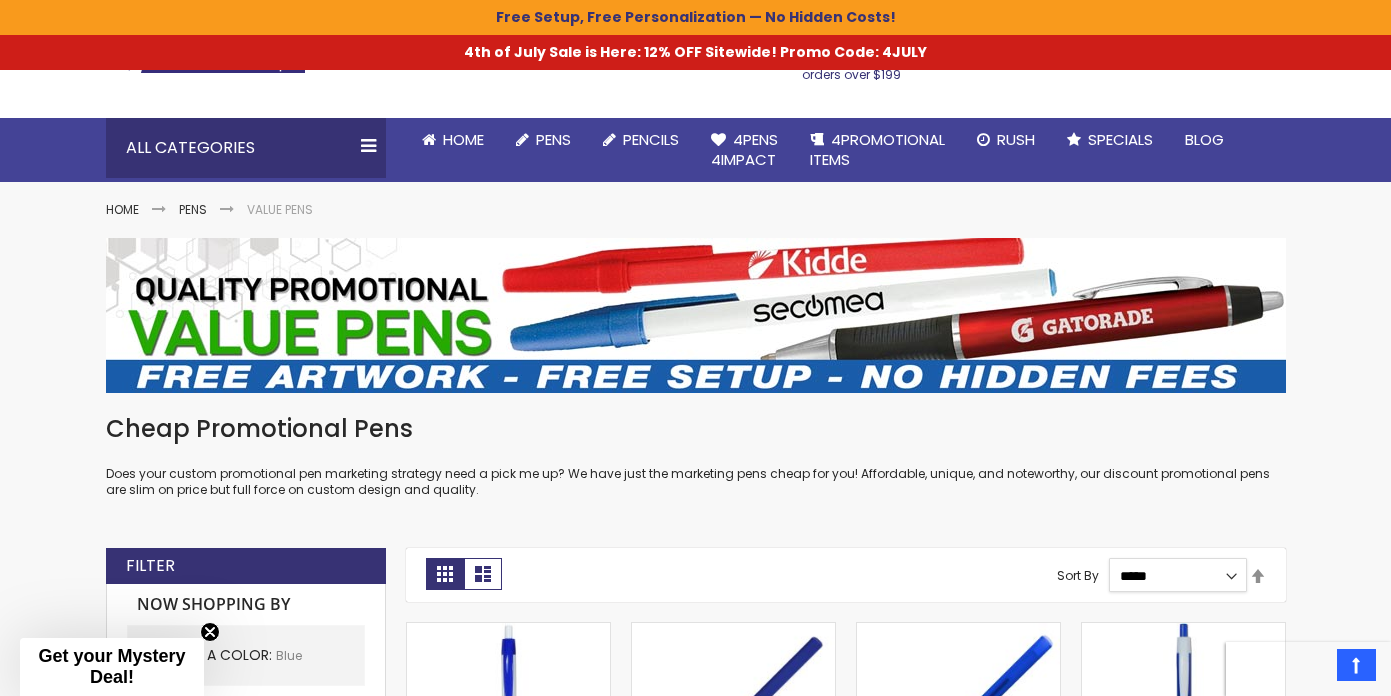 click on "**********" at bounding box center [1178, 575] 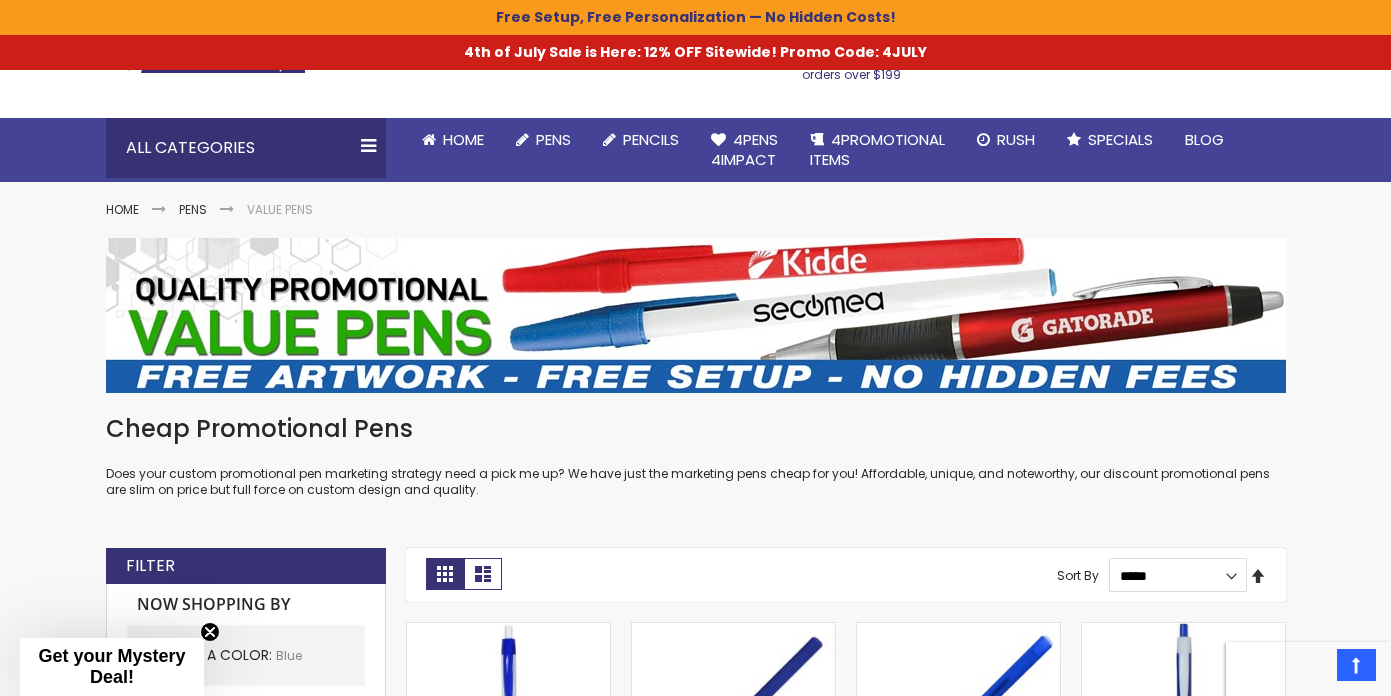 click on "Set Descending Direction" at bounding box center [1258, 577] 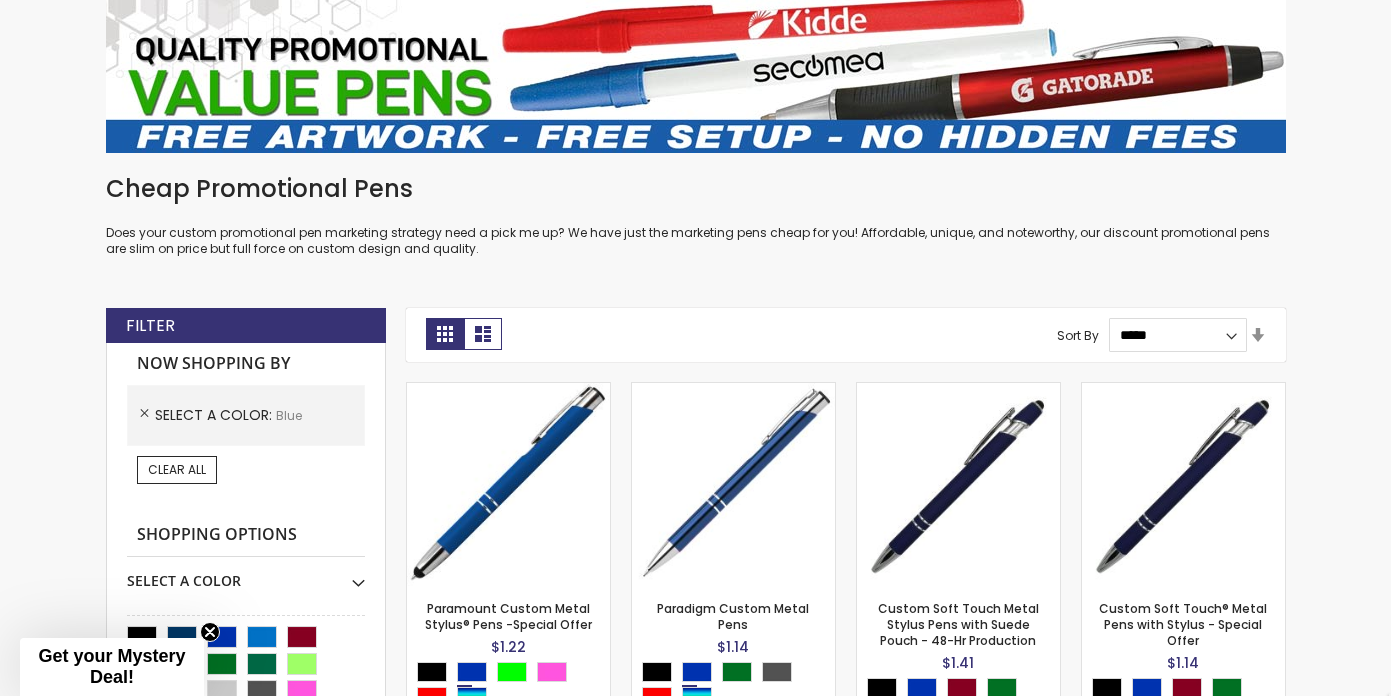 scroll, scrollTop: 399, scrollLeft: 0, axis: vertical 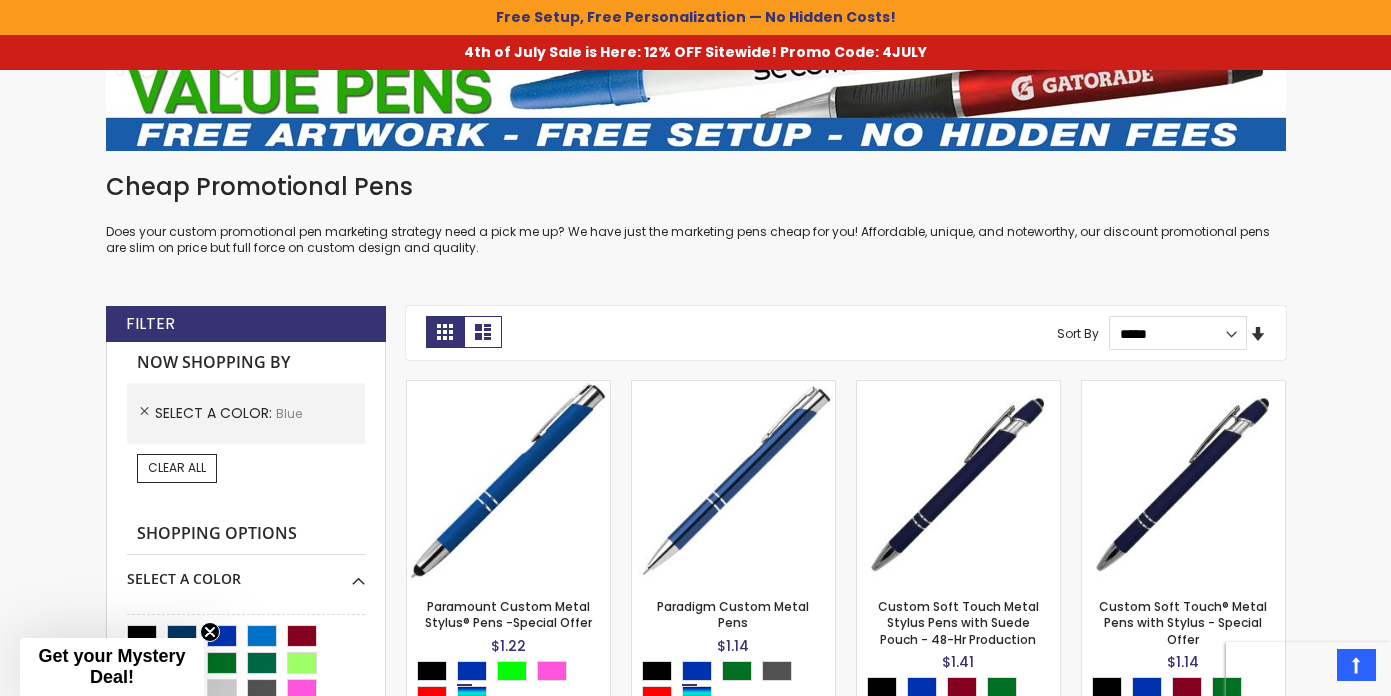 click on "Set Ascending Direction" at bounding box center [1258, 335] 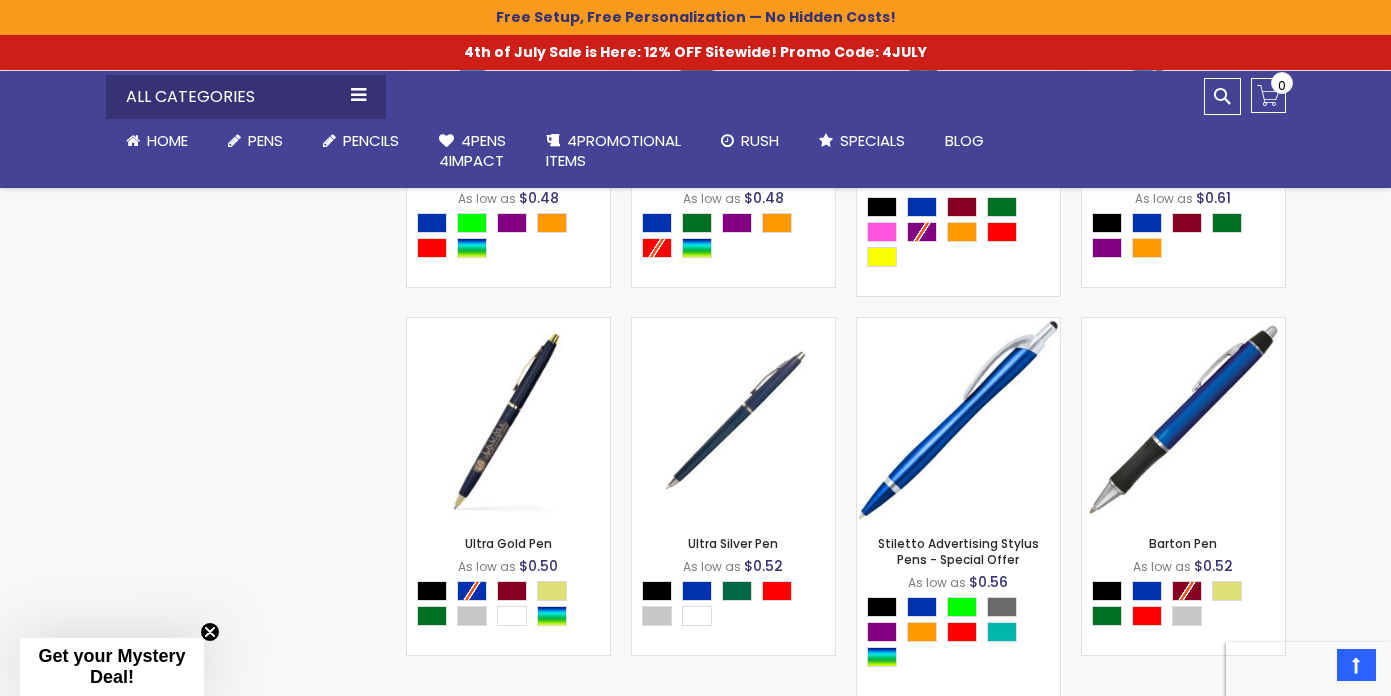 scroll, scrollTop: 3922, scrollLeft: 0, axis: vertical 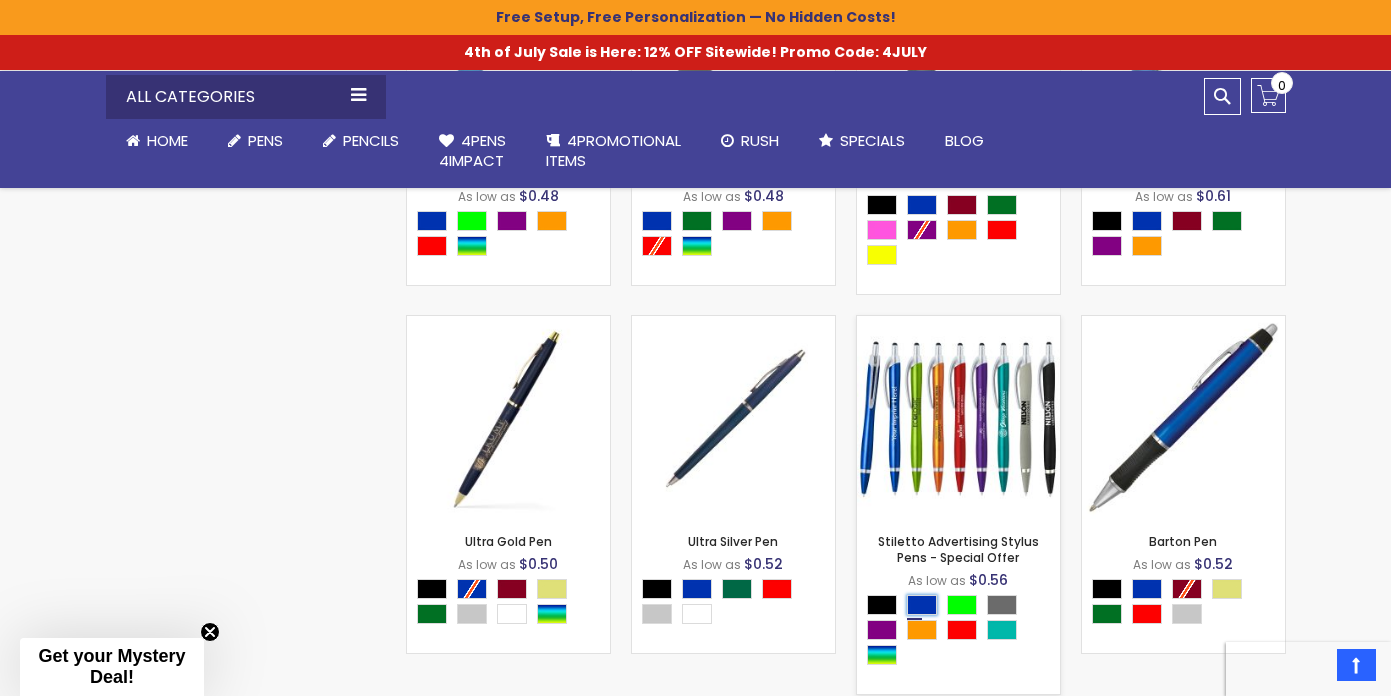 click at bounding box center [922, 605] 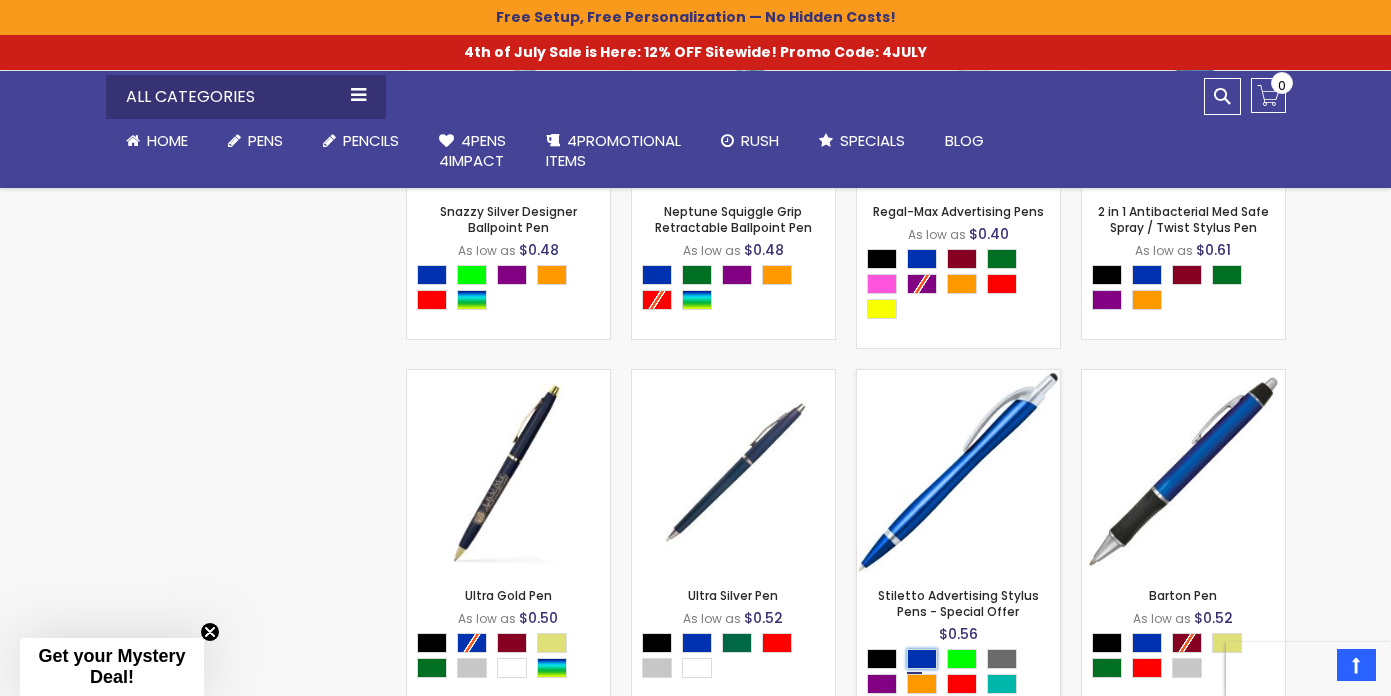 scroll, scrollTop: 3805, scrollLeft: 0, axis: vertical 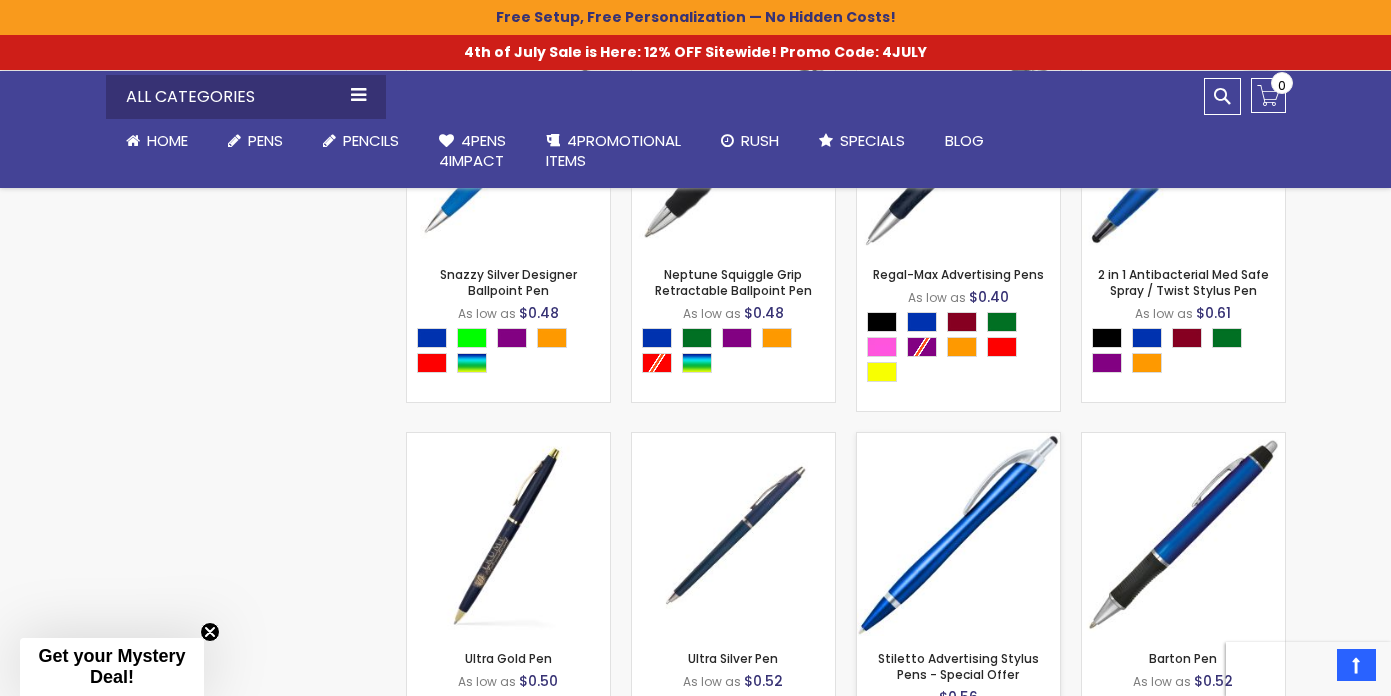 click at bounding box center [958, 534] 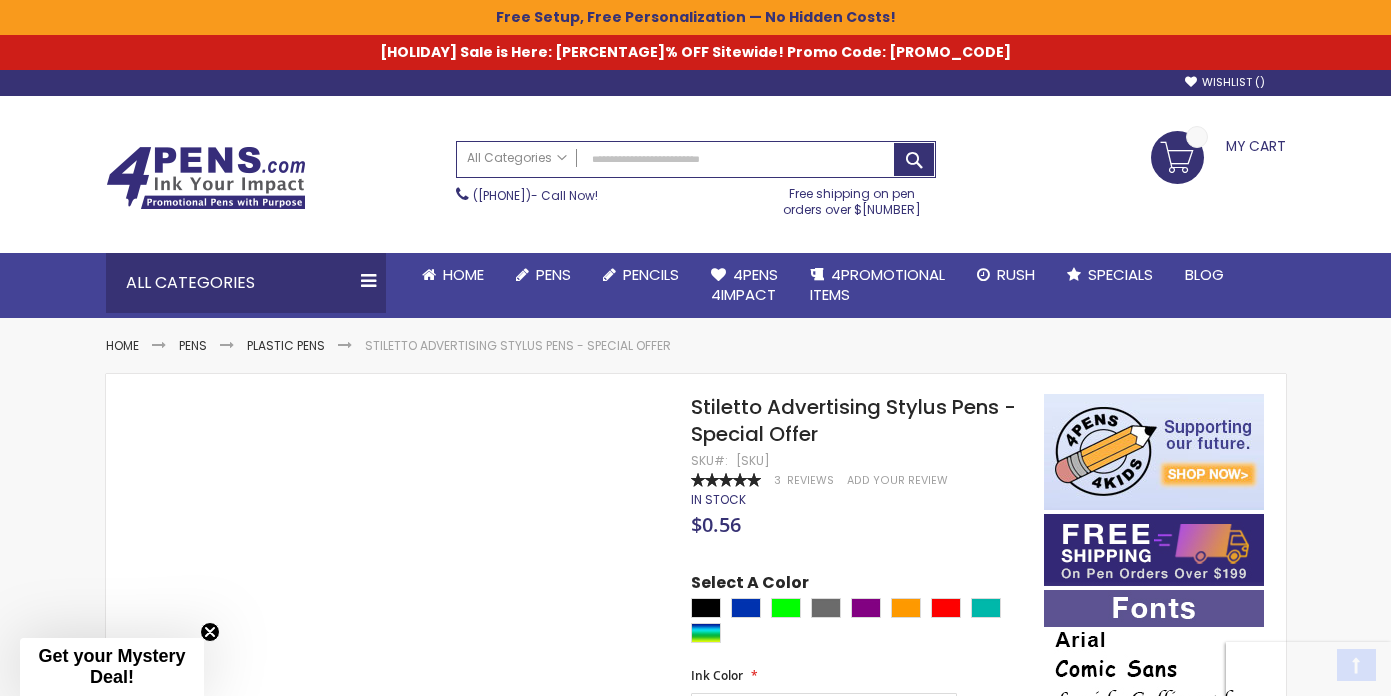 scroll, scrollTop: 215, scrollLeft: 0, axis: vertical 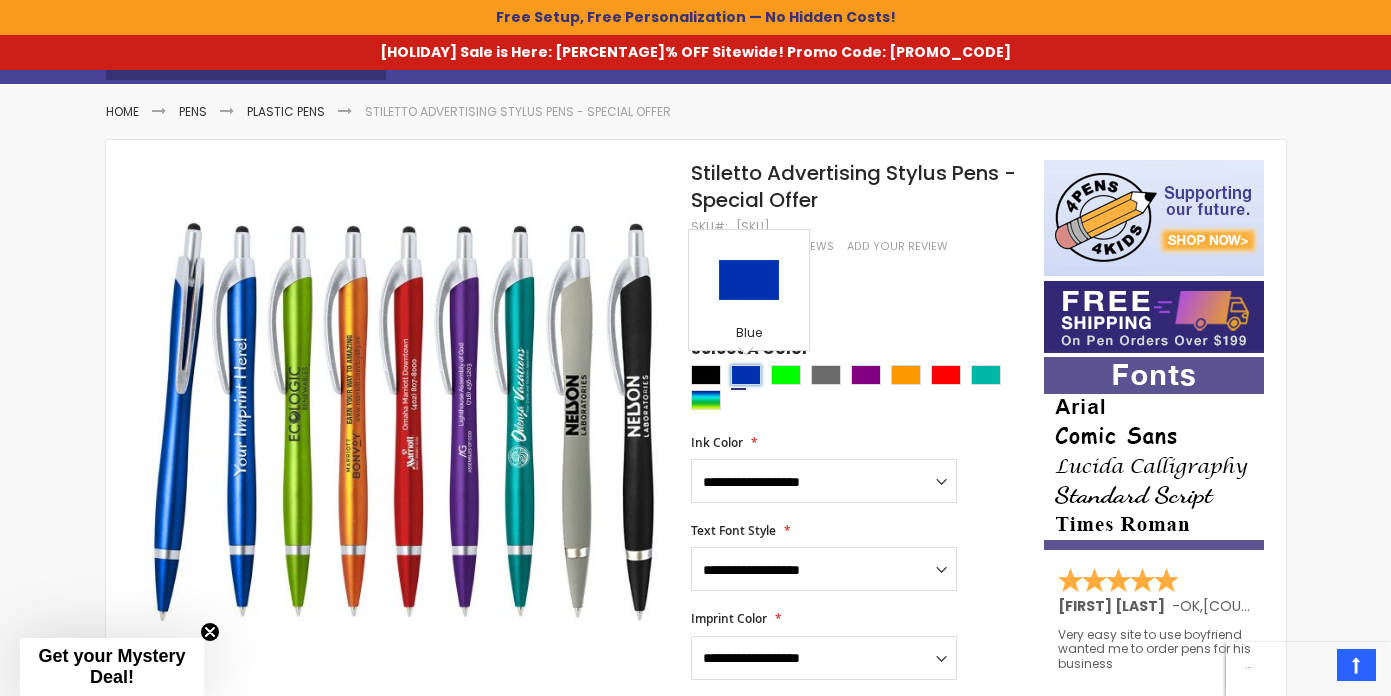click at bounding box center [746, 375] 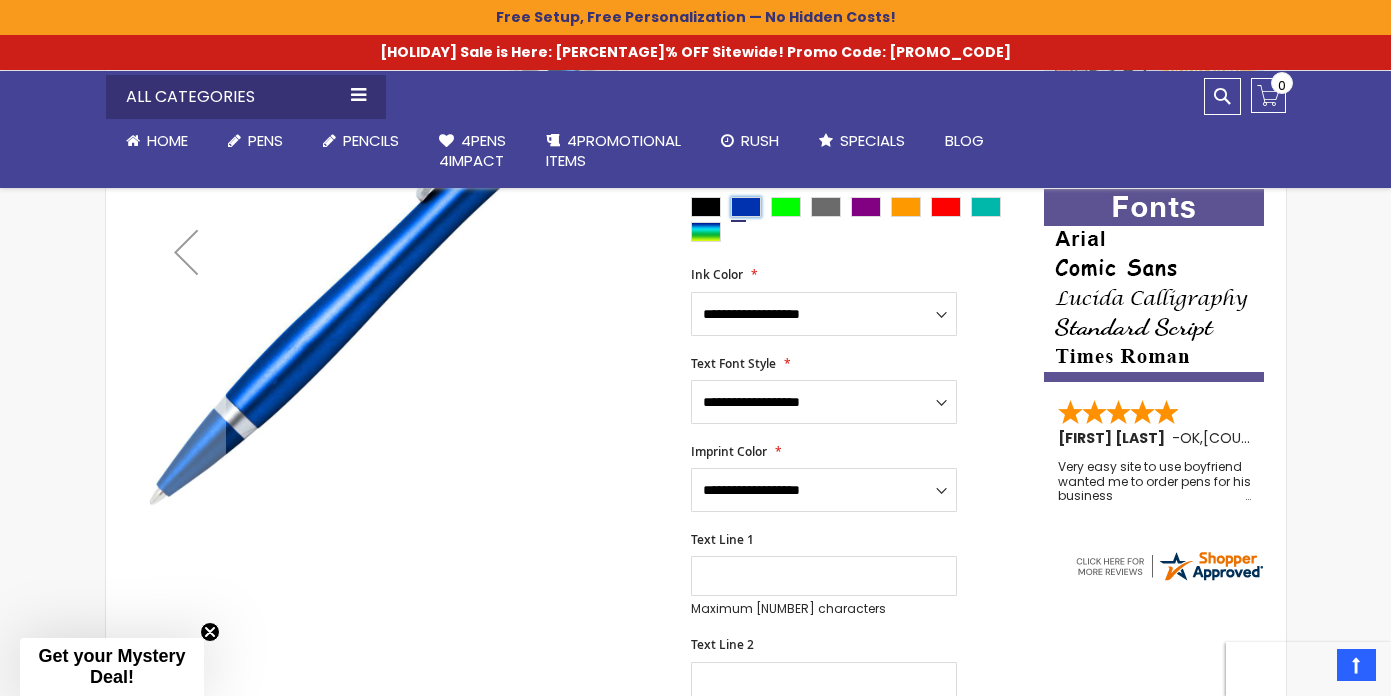 scroll, scrollTop: 421, scrollLeft: 0, axis: vertical 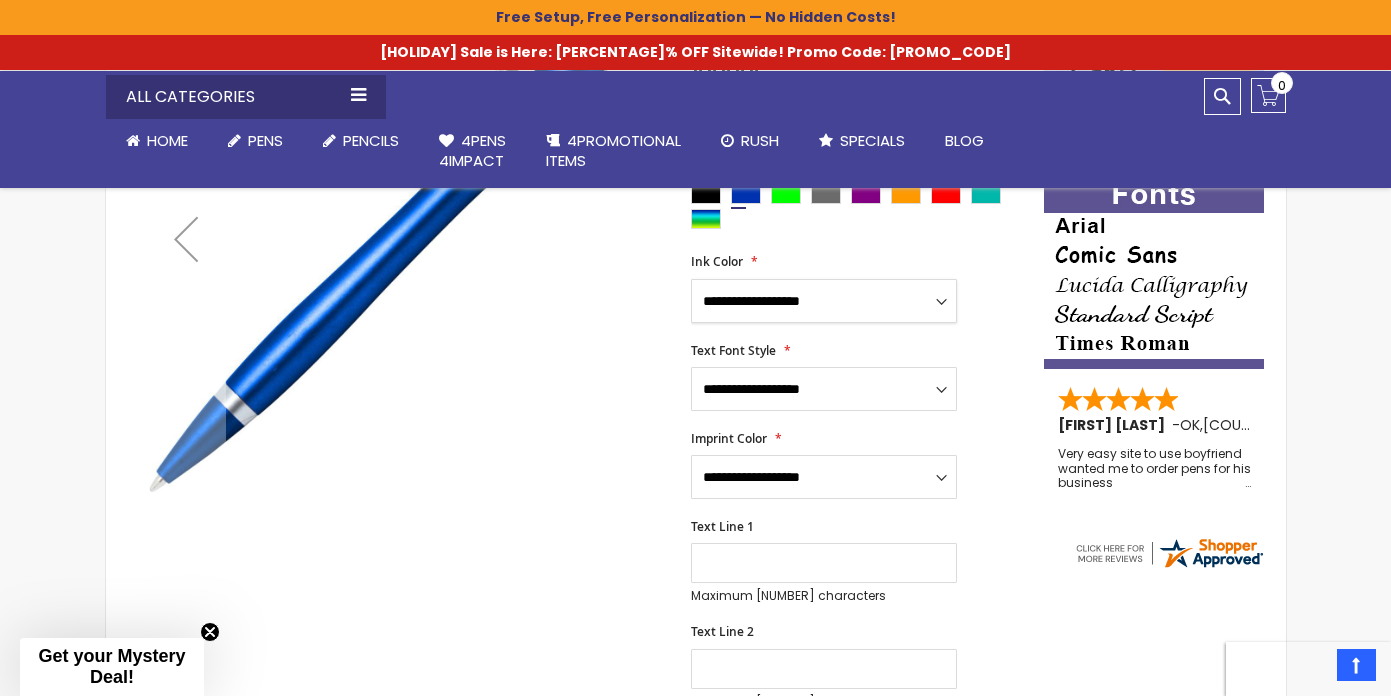 click on "**********" at bounding box center [824, 301] 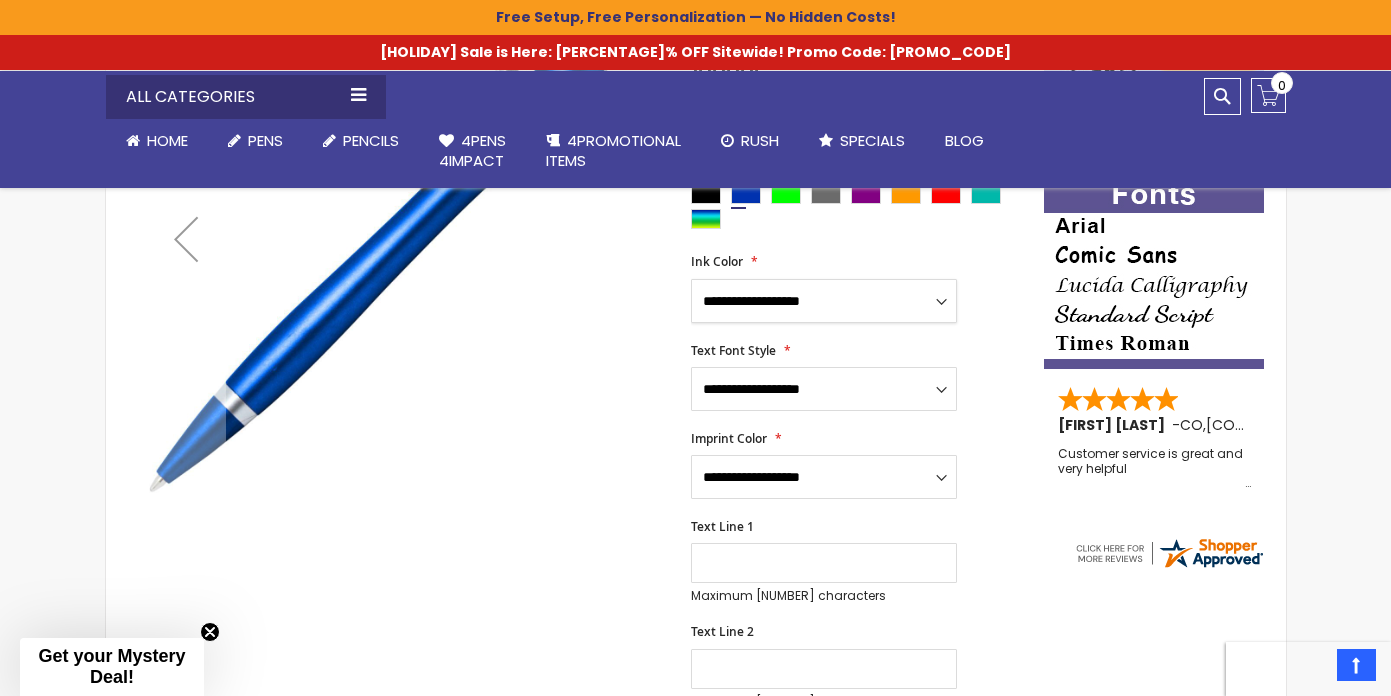select on "****" 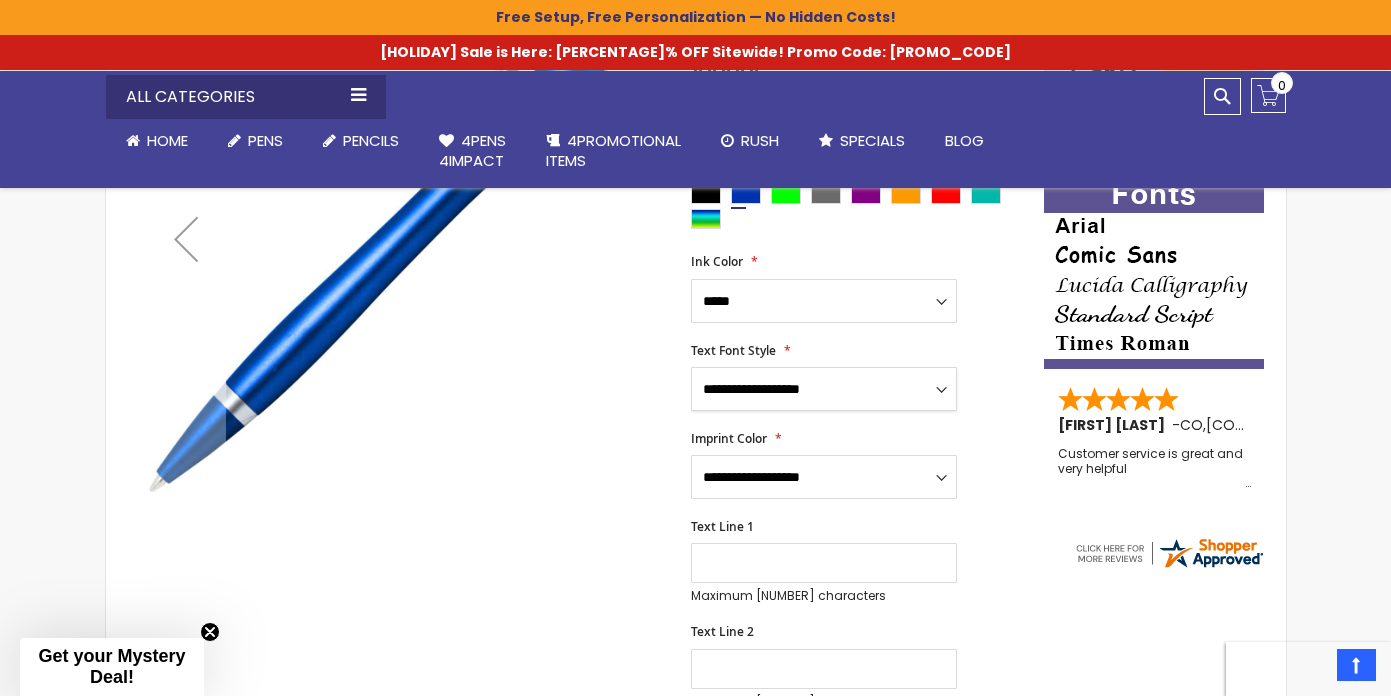 click on "**********" at bounding box center (824, 389) 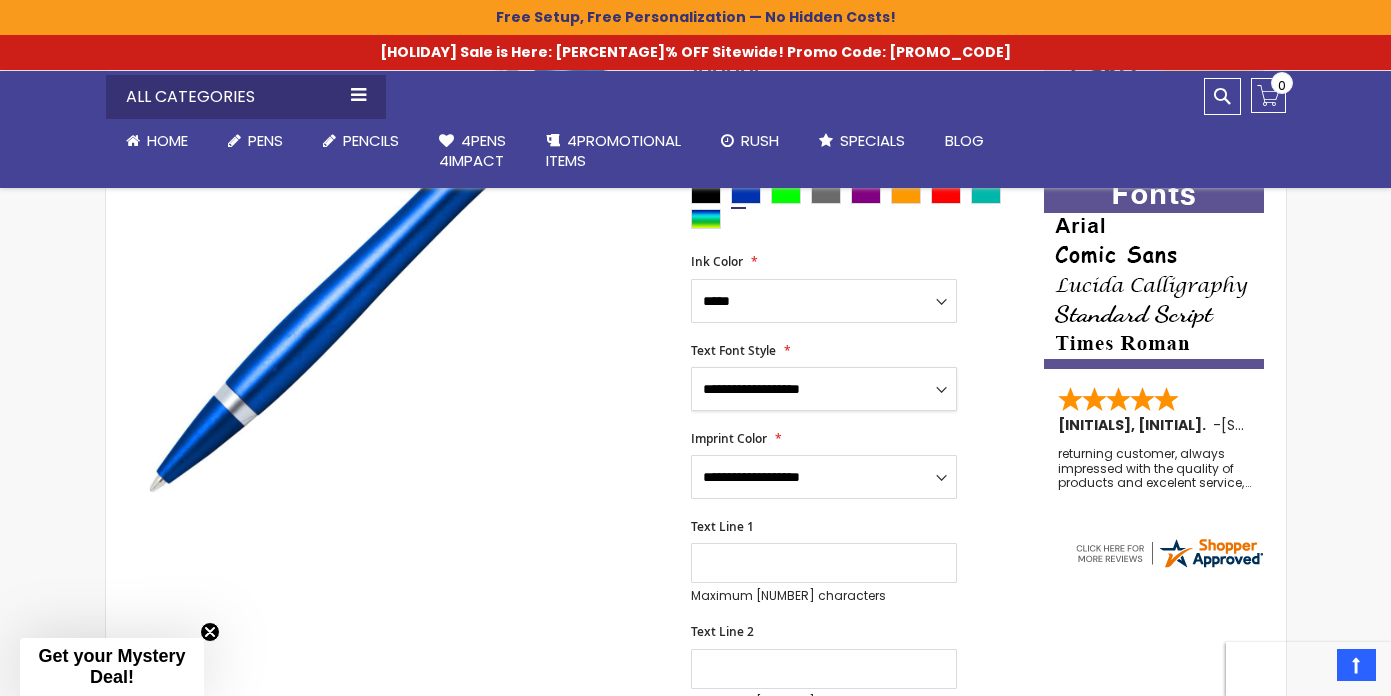 click on "**********" at bounding box center (824, 389) 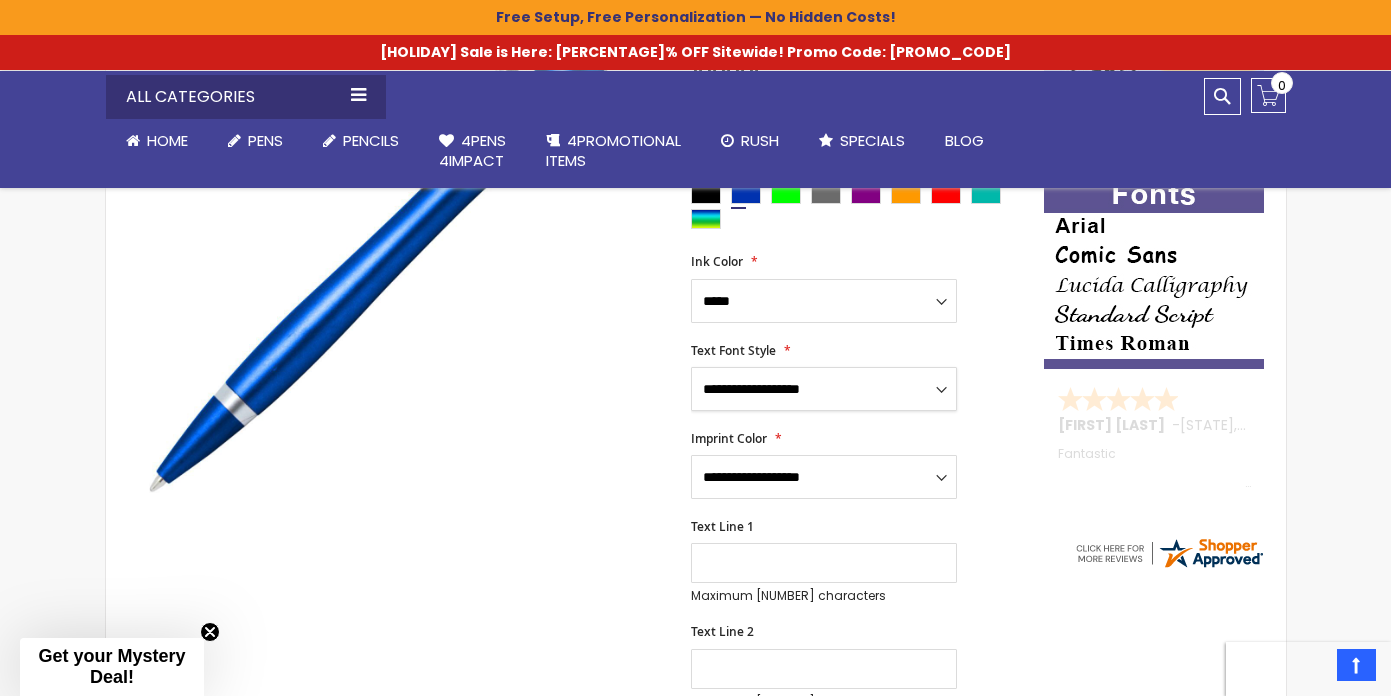 select on "****" 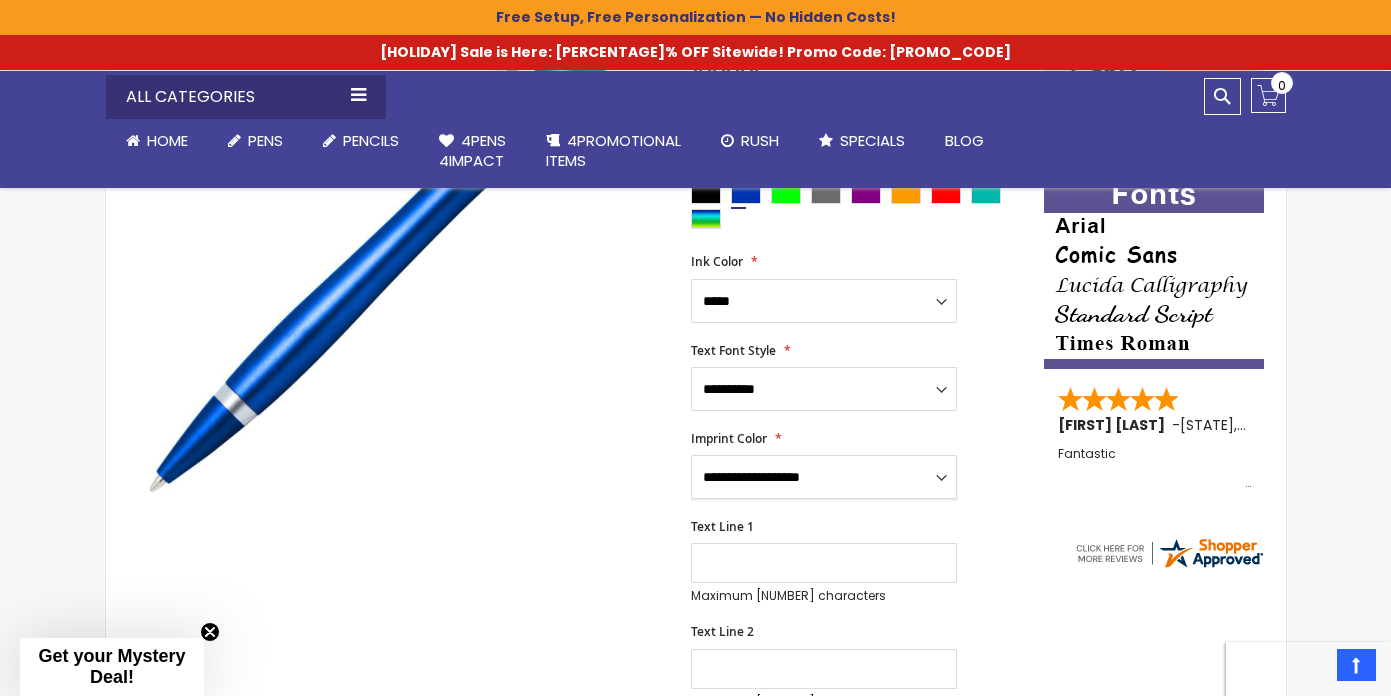 click on "**********" at bounding box center [824, 477] 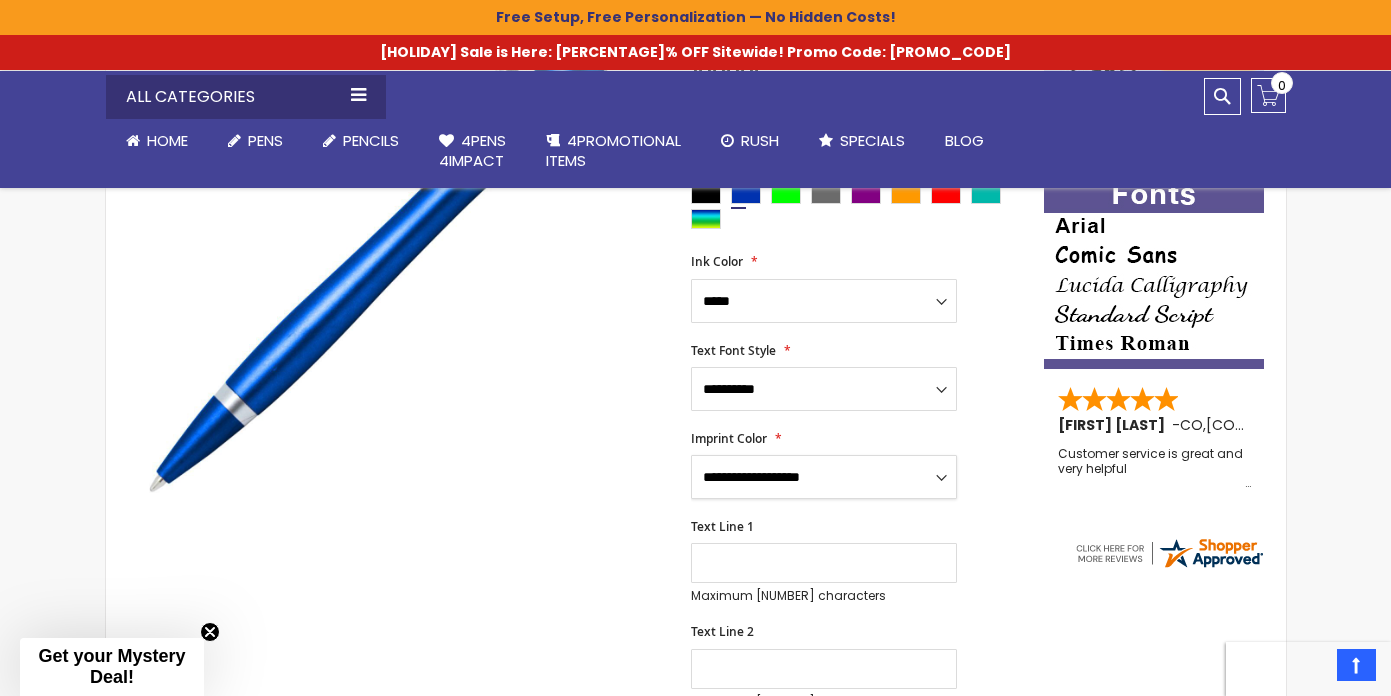 select on "****" 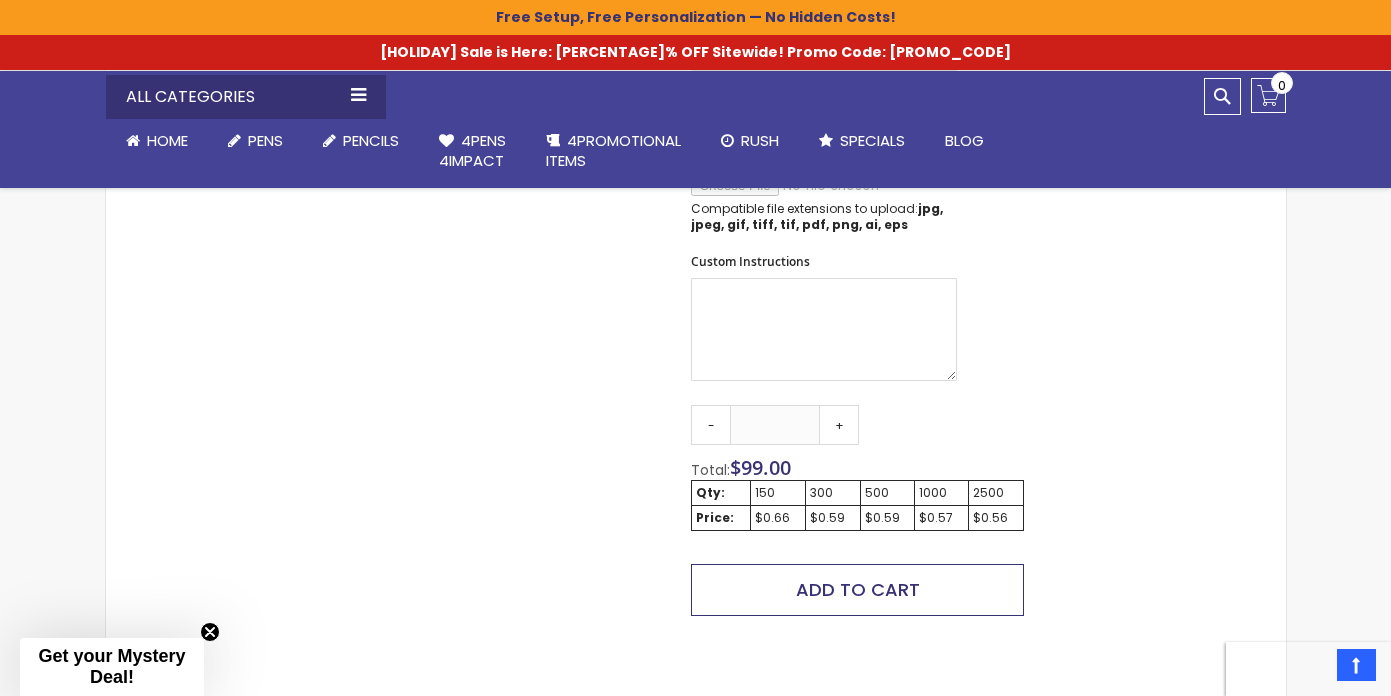scroll, scrollTop: 1109, scrollLeft: 0, axis: vertical 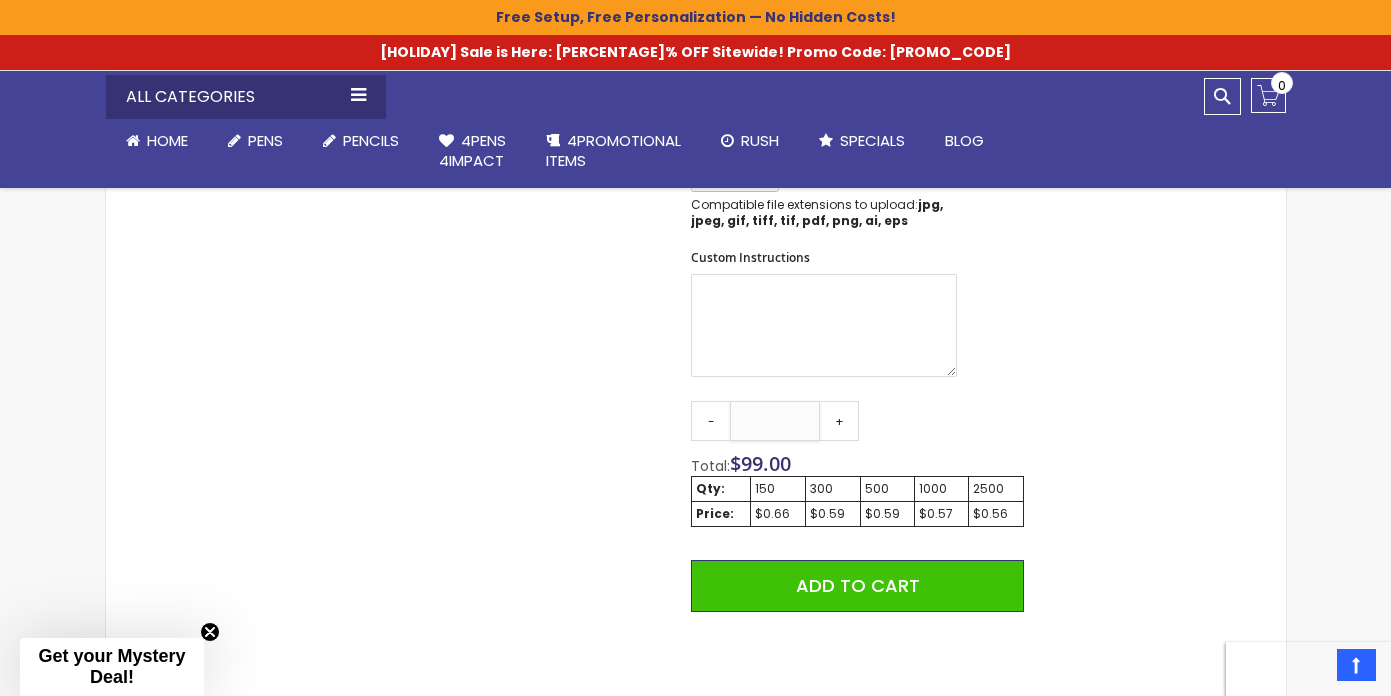 click on "***" at bounding box center [775, 421] 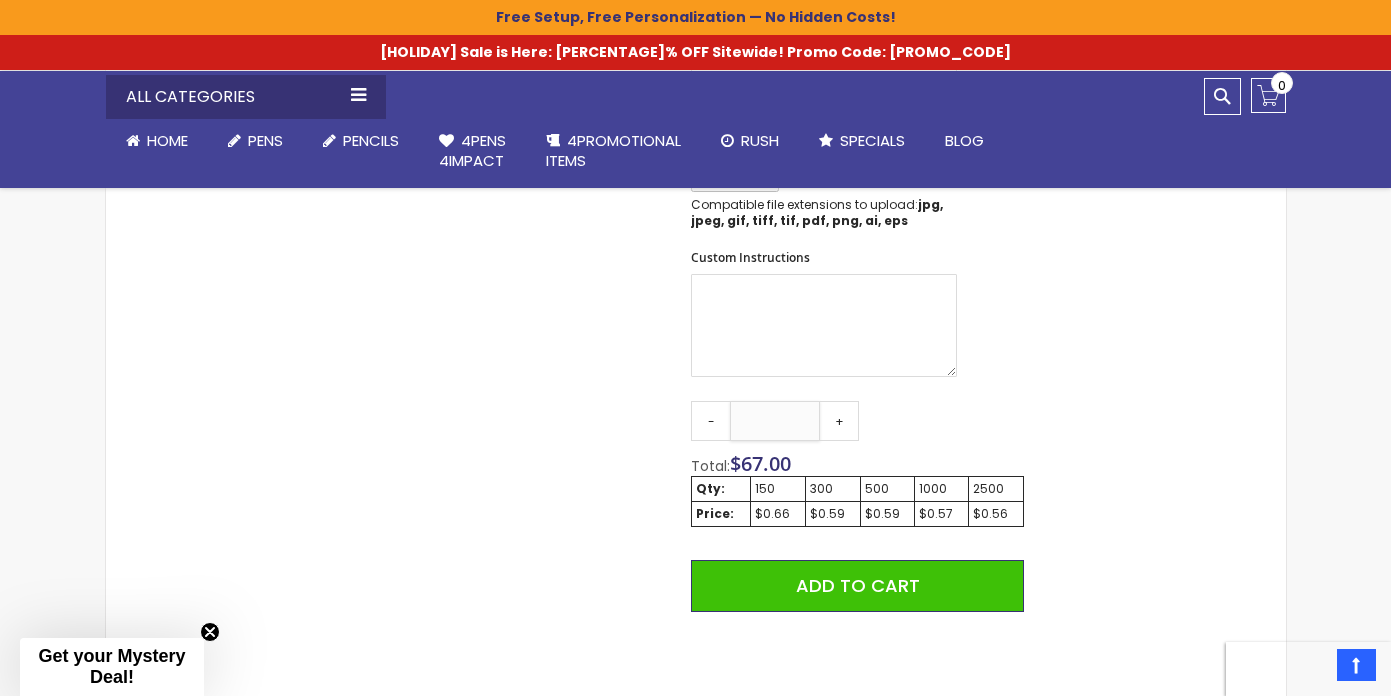 type on "***" 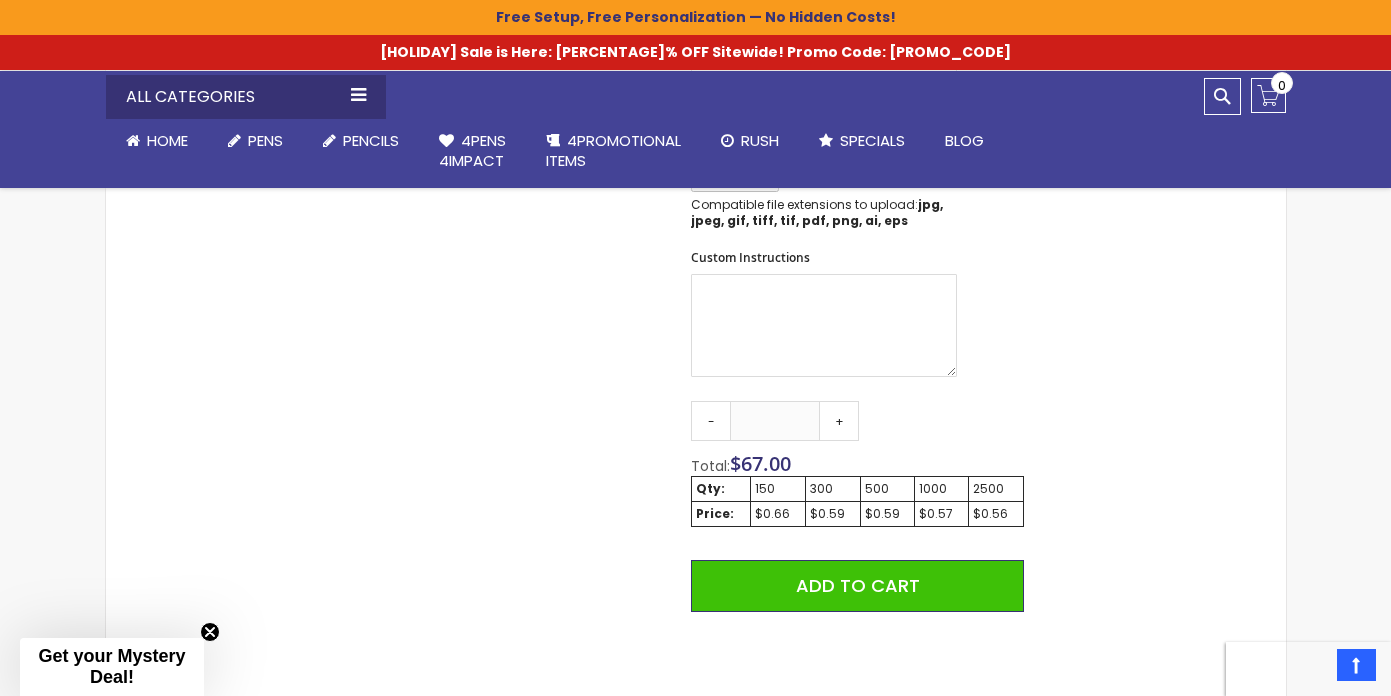 click on "Qty
-
***
+
Total:  $ 67.00
Qty:
150
300
500
1000
2500
Price:
$0.66
$0.59
$0.59
$0.57
$0.56
Add to Cart
@import url(//fonts.googleapis.com/css?family=Google+Sans_old:500) ••••••" at bounding box center [857, 595] 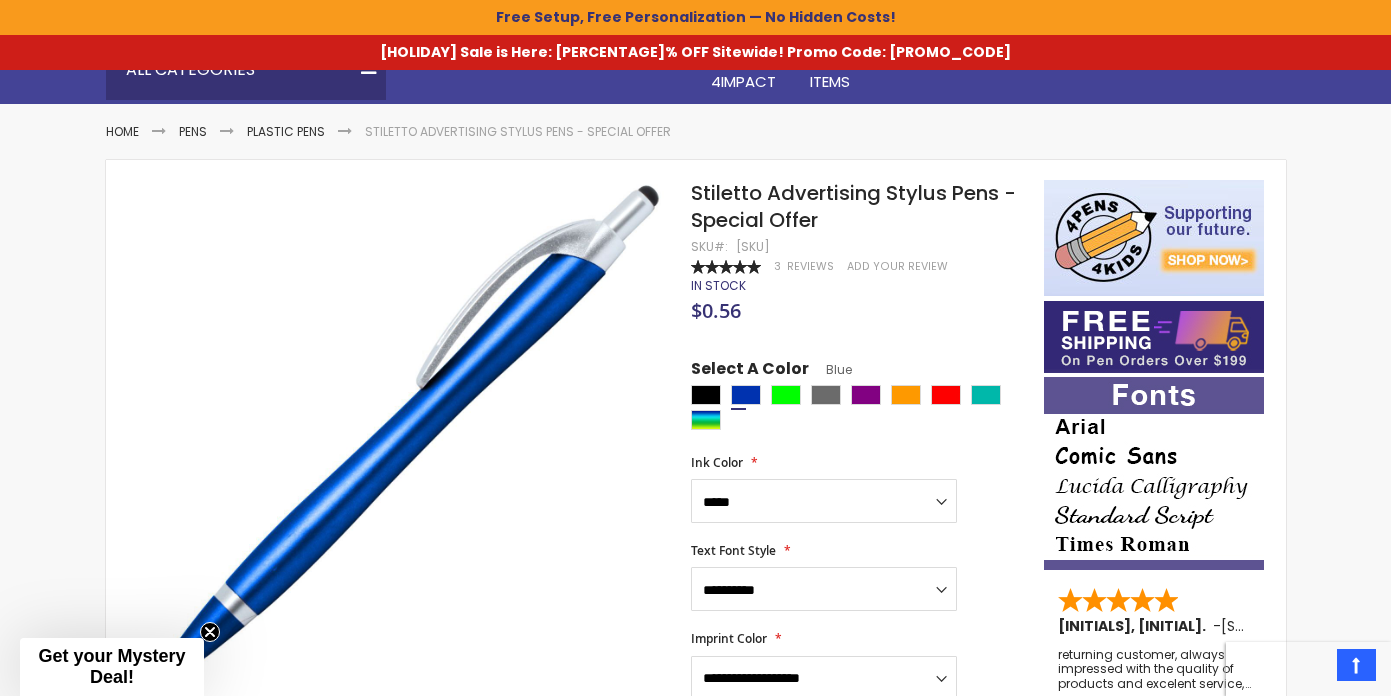 scroll, scrollTop: 326, scrollLeft: 0, axis: vertical 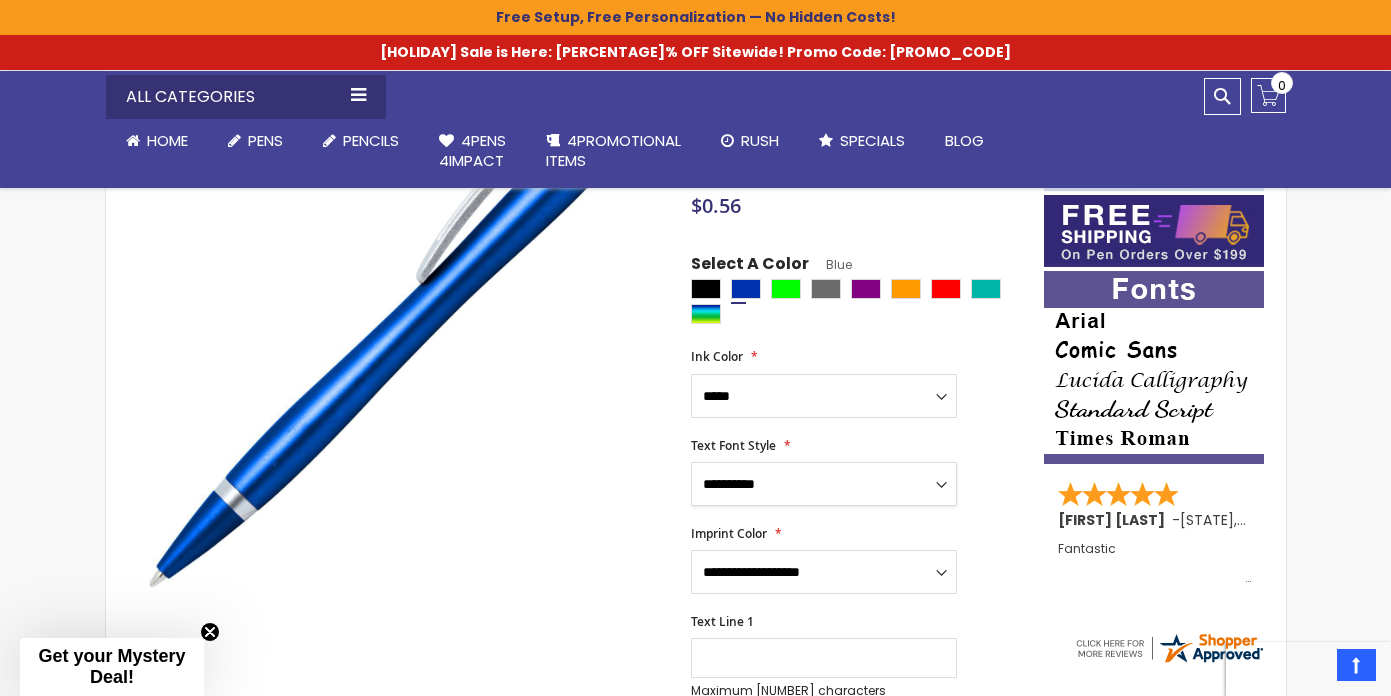 click on "**********" at bounding box center (824, 484) 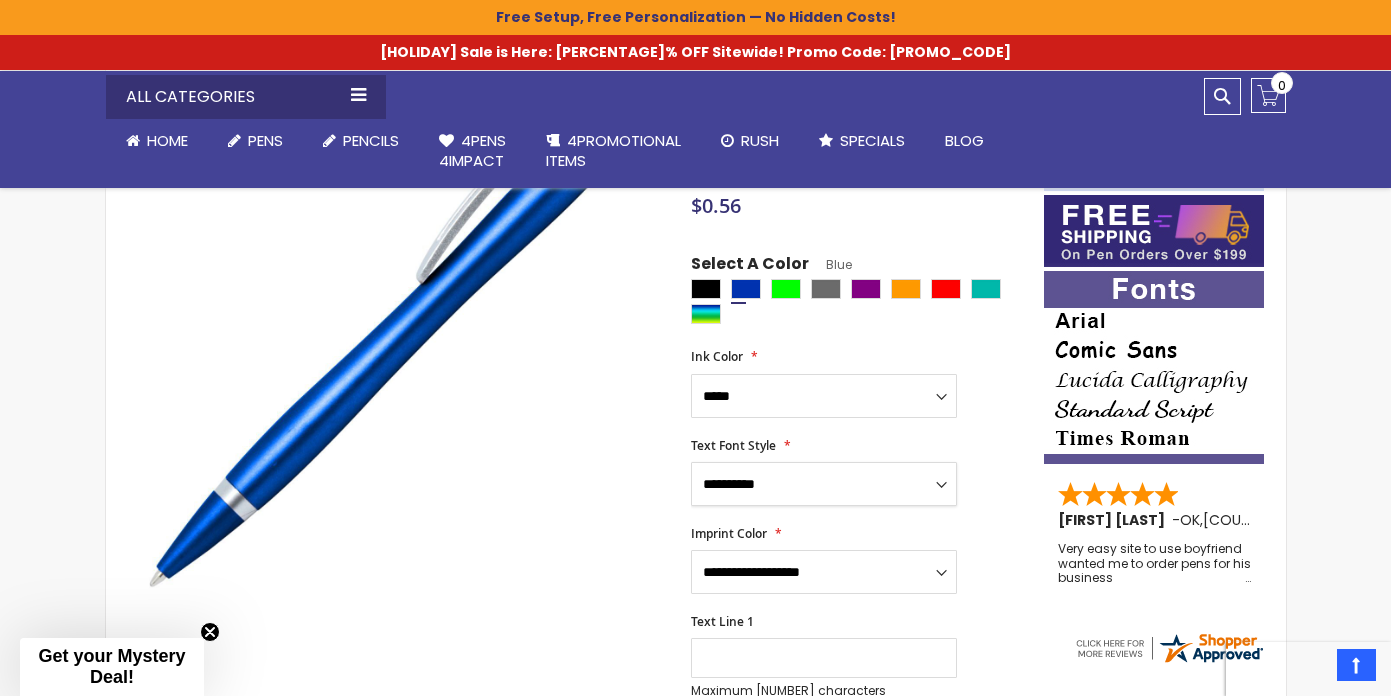 select on "****" 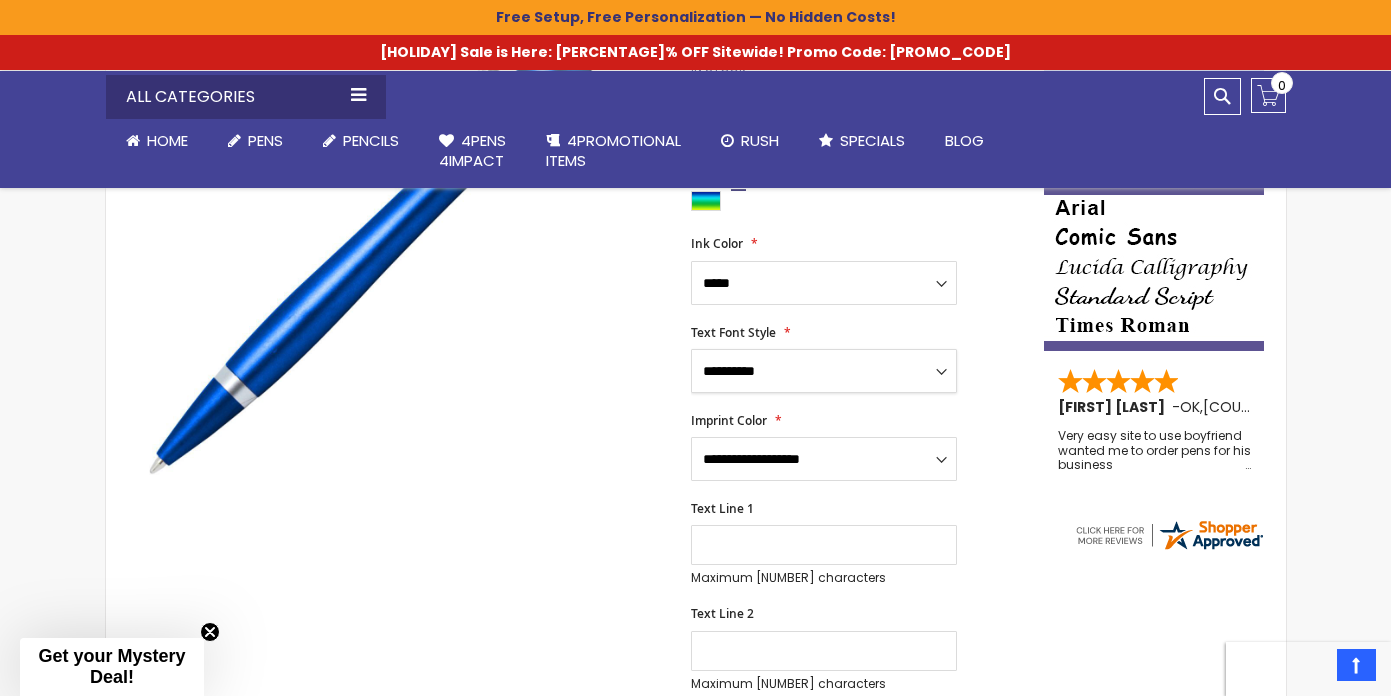 scroll, scrollTop: 486, scrollLeft: 0, axis: vertical 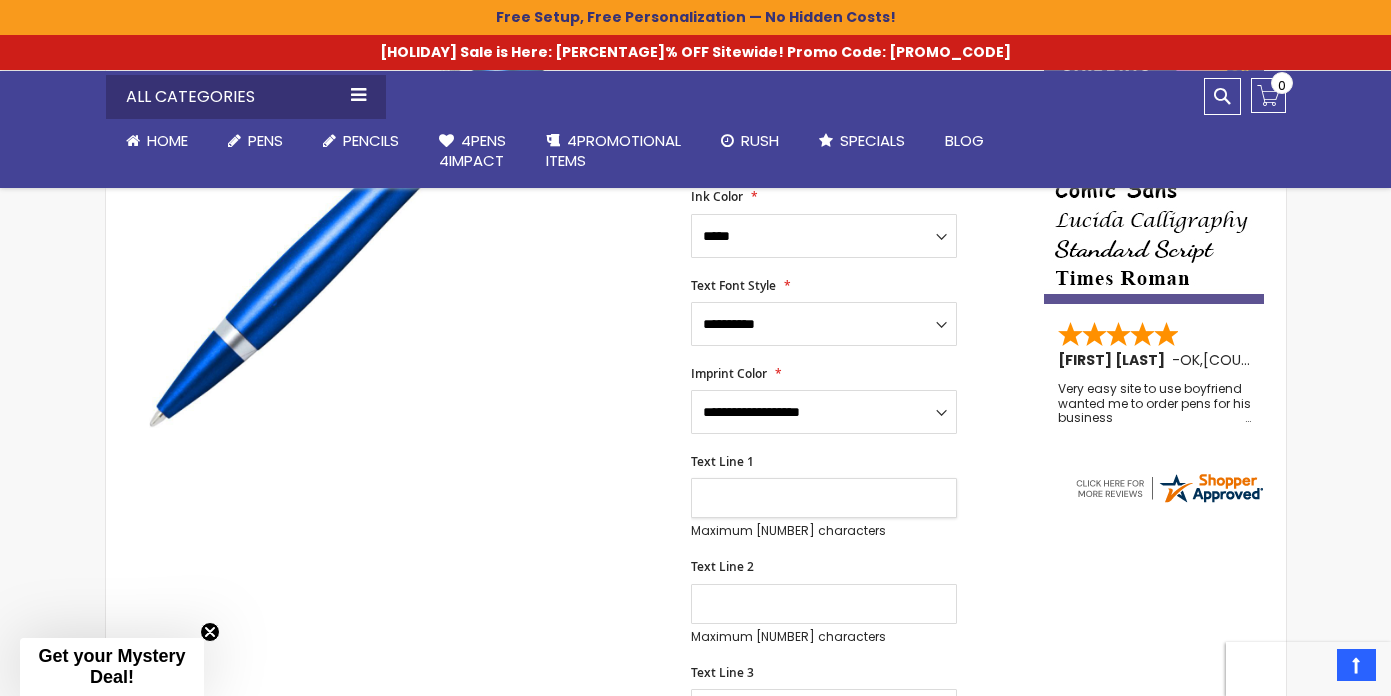 click on "Text Line 1" at bounding box center [824, 498] 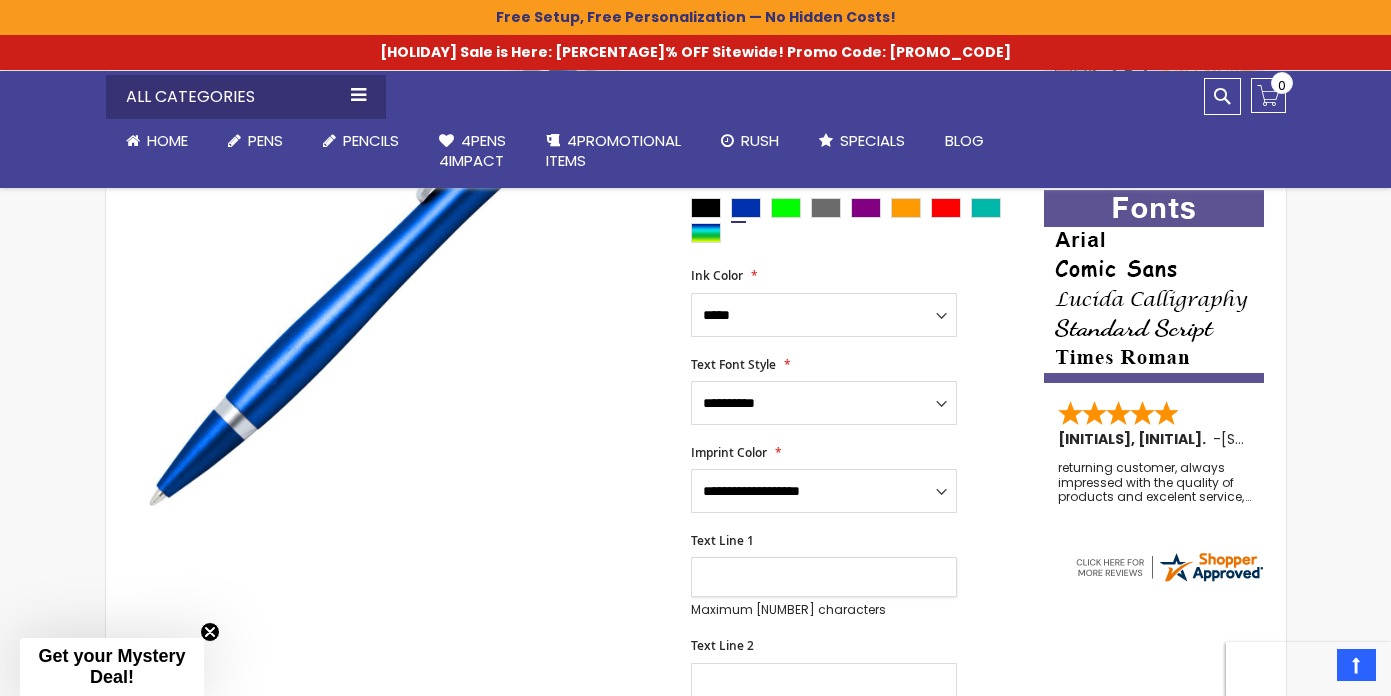 scroll, scrollTop: 420, scrollLeft: 0, axis: vertical 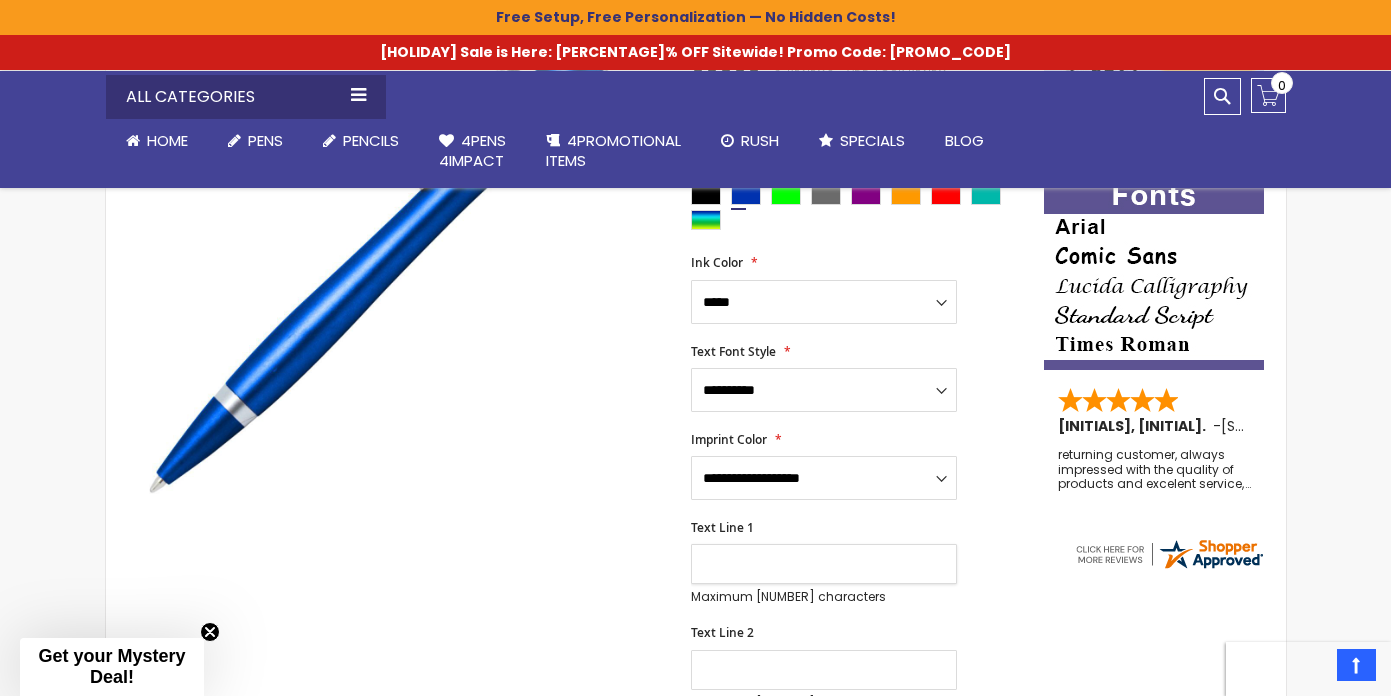 click on "Text Line 1" at bounding box center [824, 564] 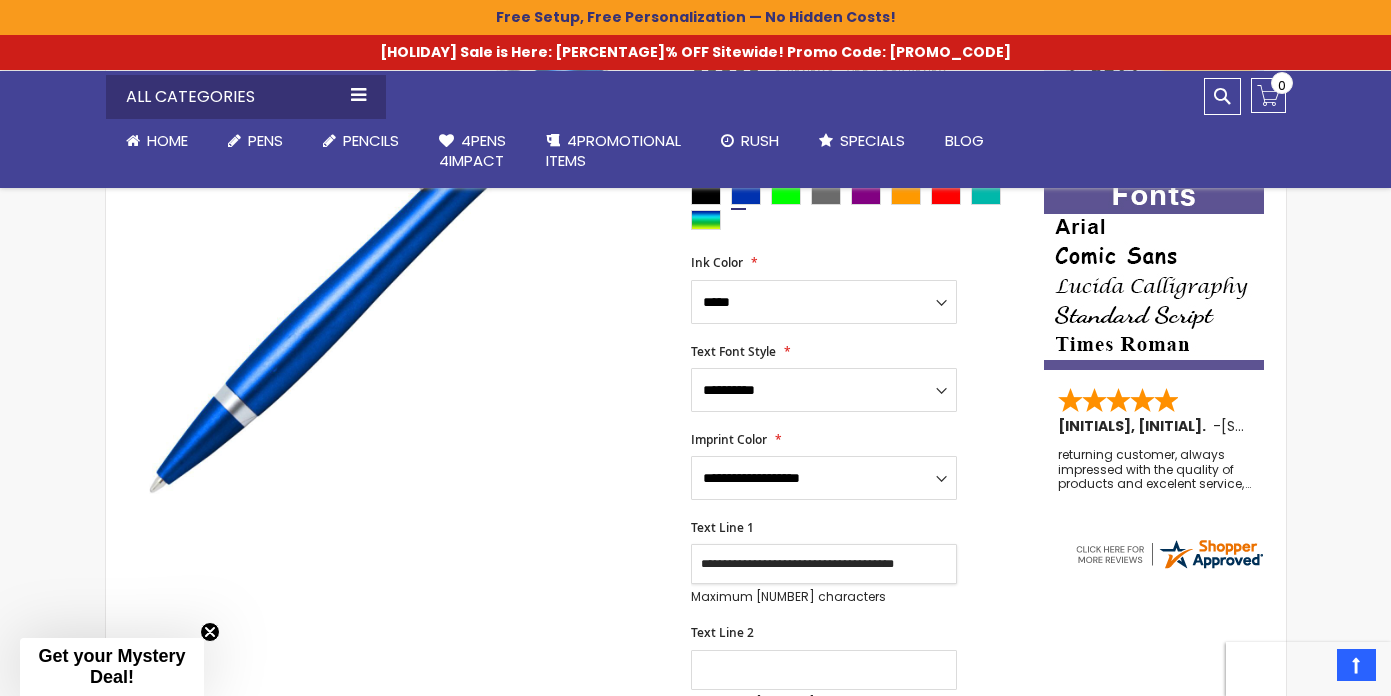 scroll, scrollTop: 0, scrollLeft: 3, axis: horizontal 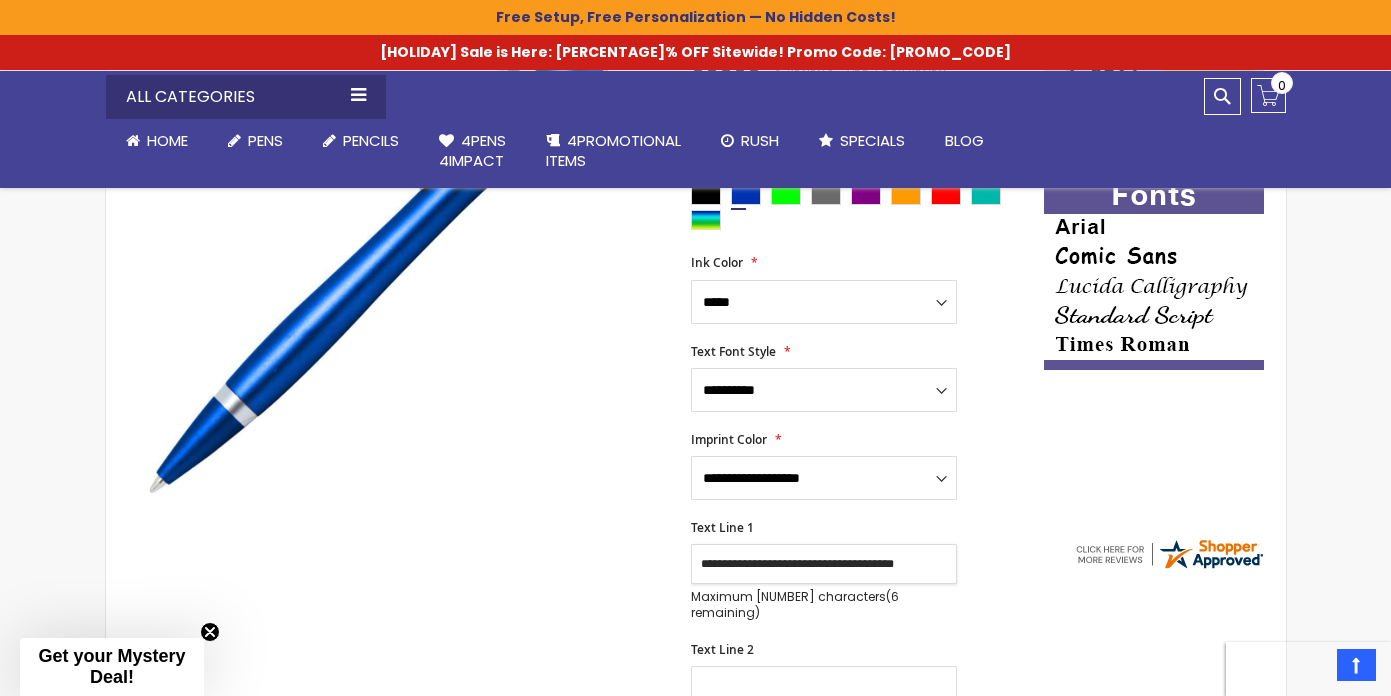 click on "**********" at bounding box center [824, 564] 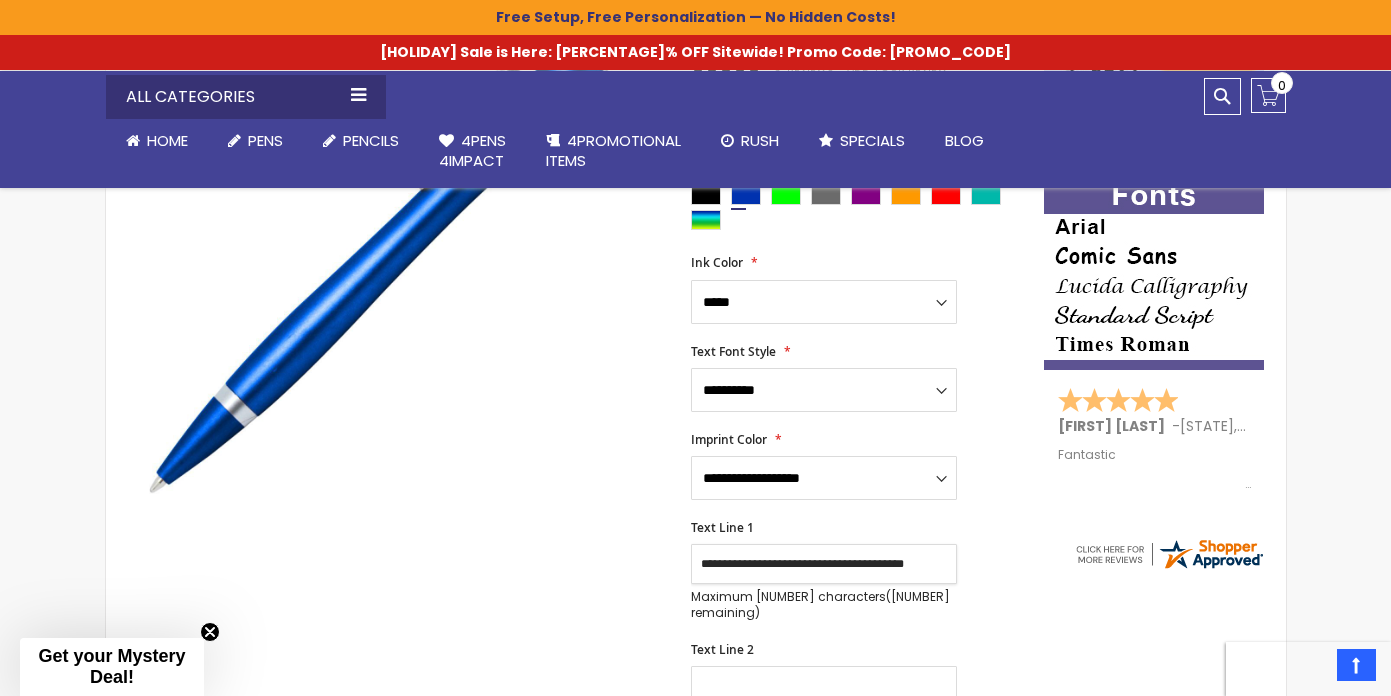 scroll, scrollTop: 0, scrollLeft: 8, axis: horizontal 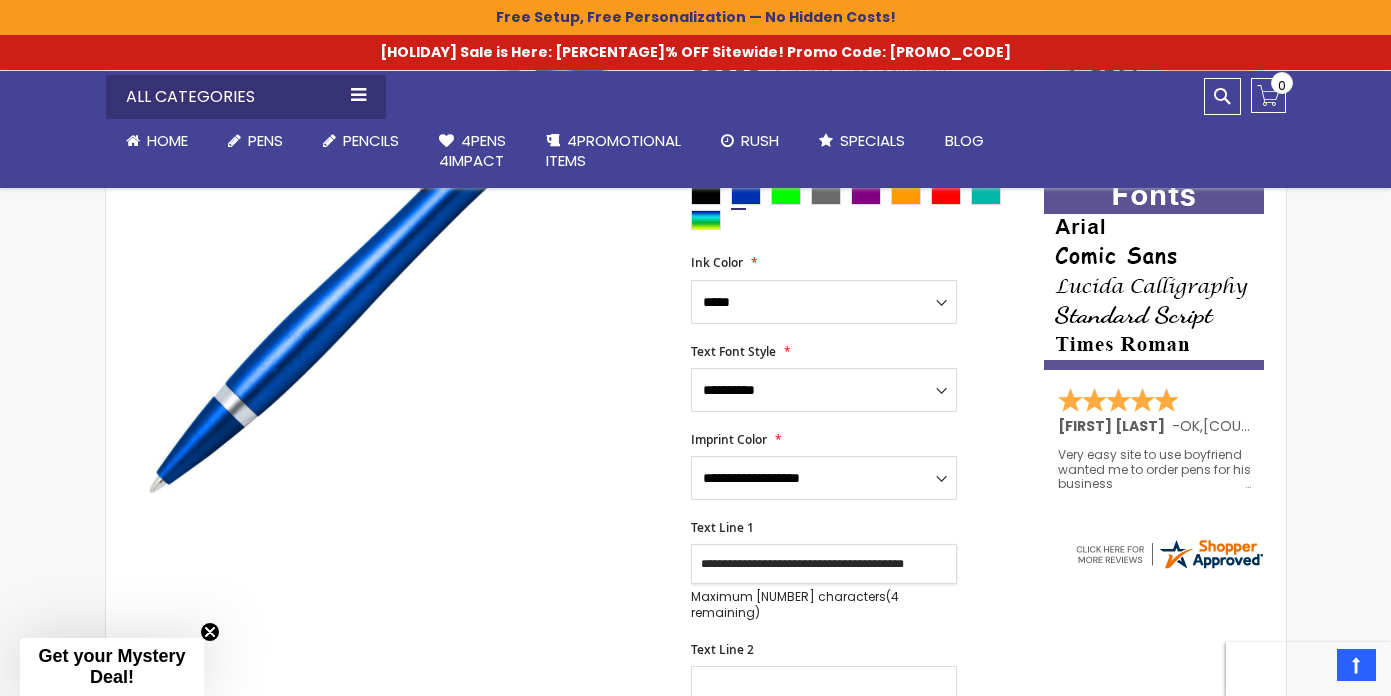 type on "**********" 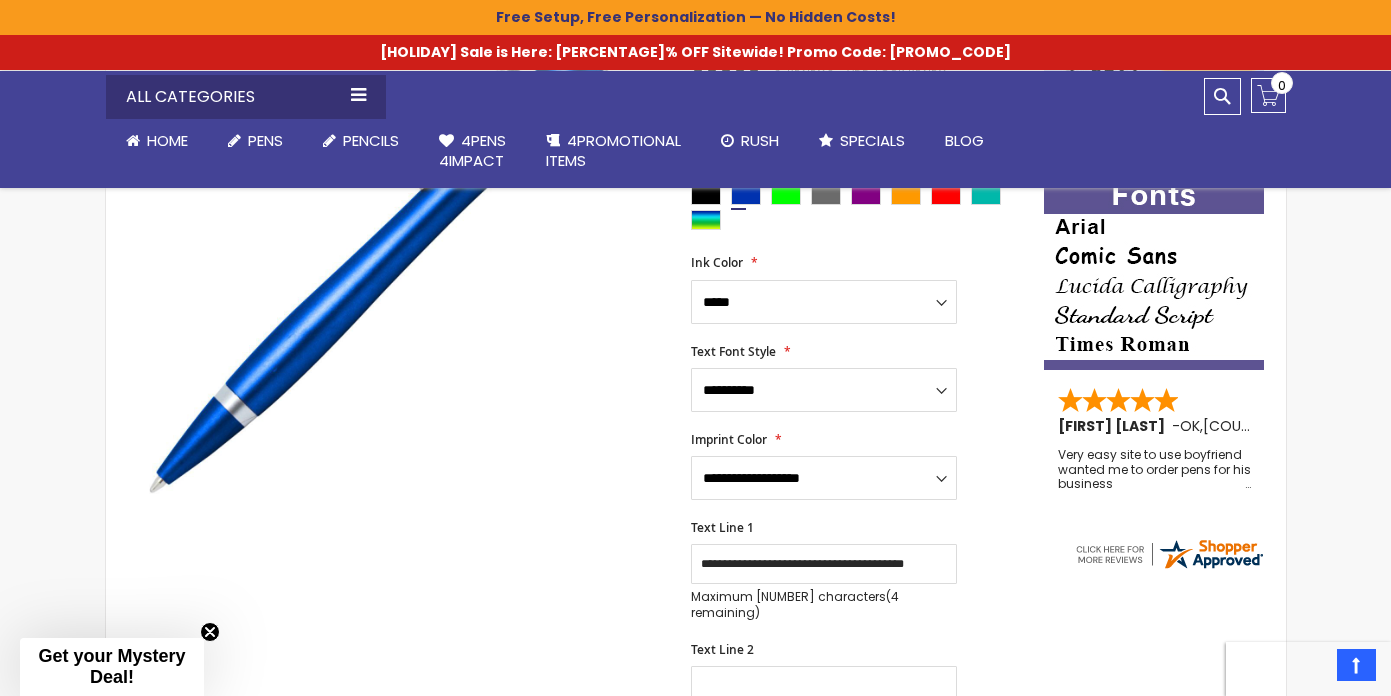 click on "**********" at bounding box center (857, 571) 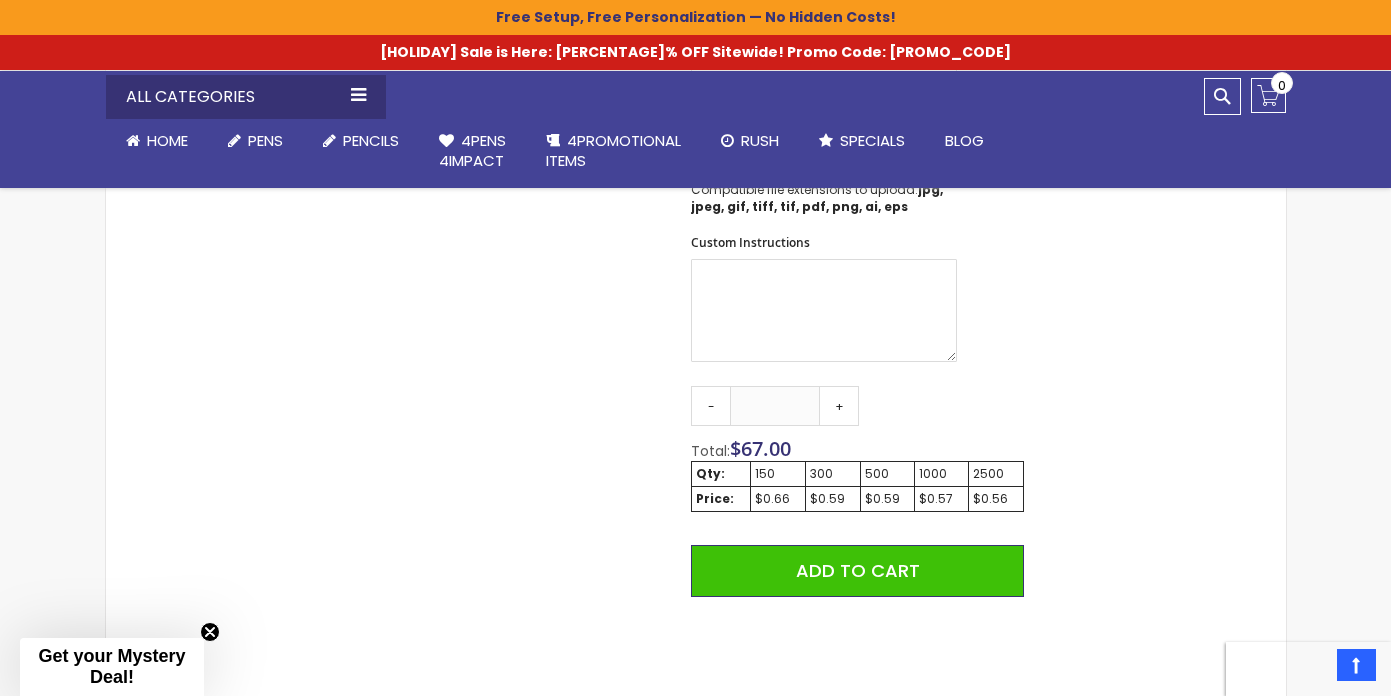 scroll, scrollTop: 1139, scrollLeft: 0, axis: vertical 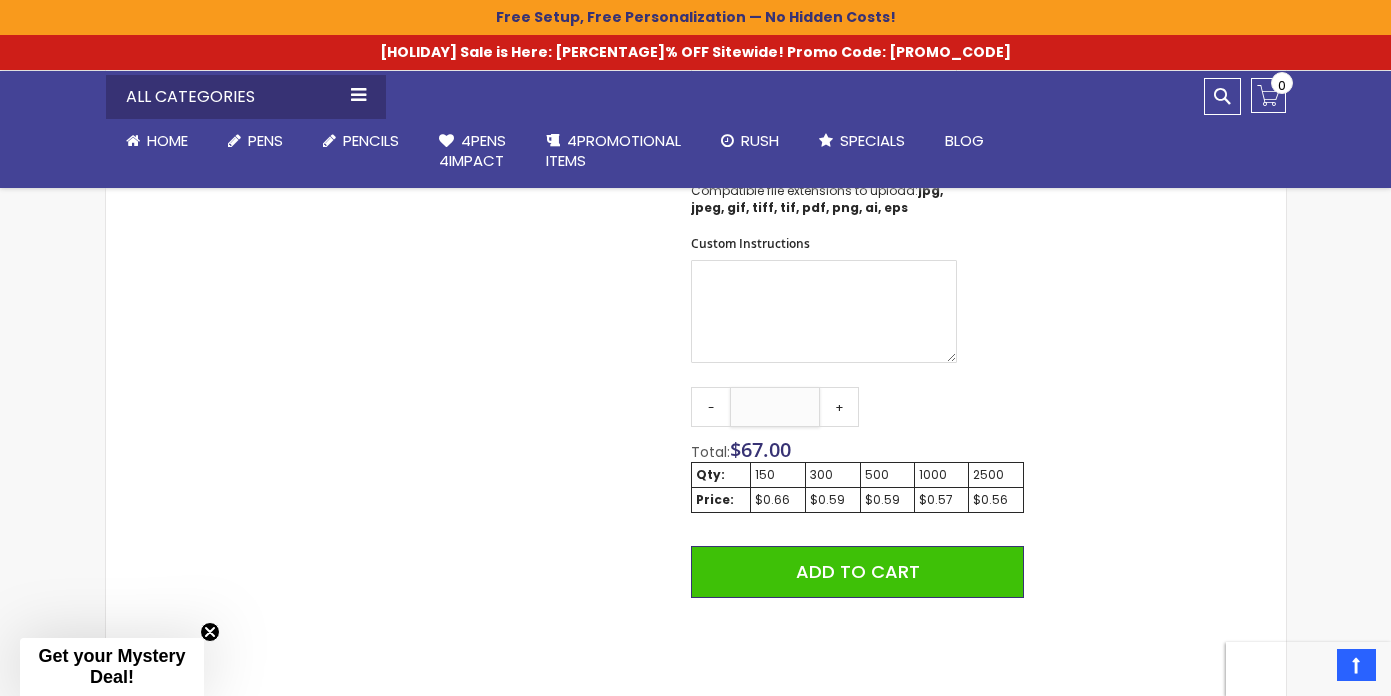 click on "***" at bounding box center [775, 407] 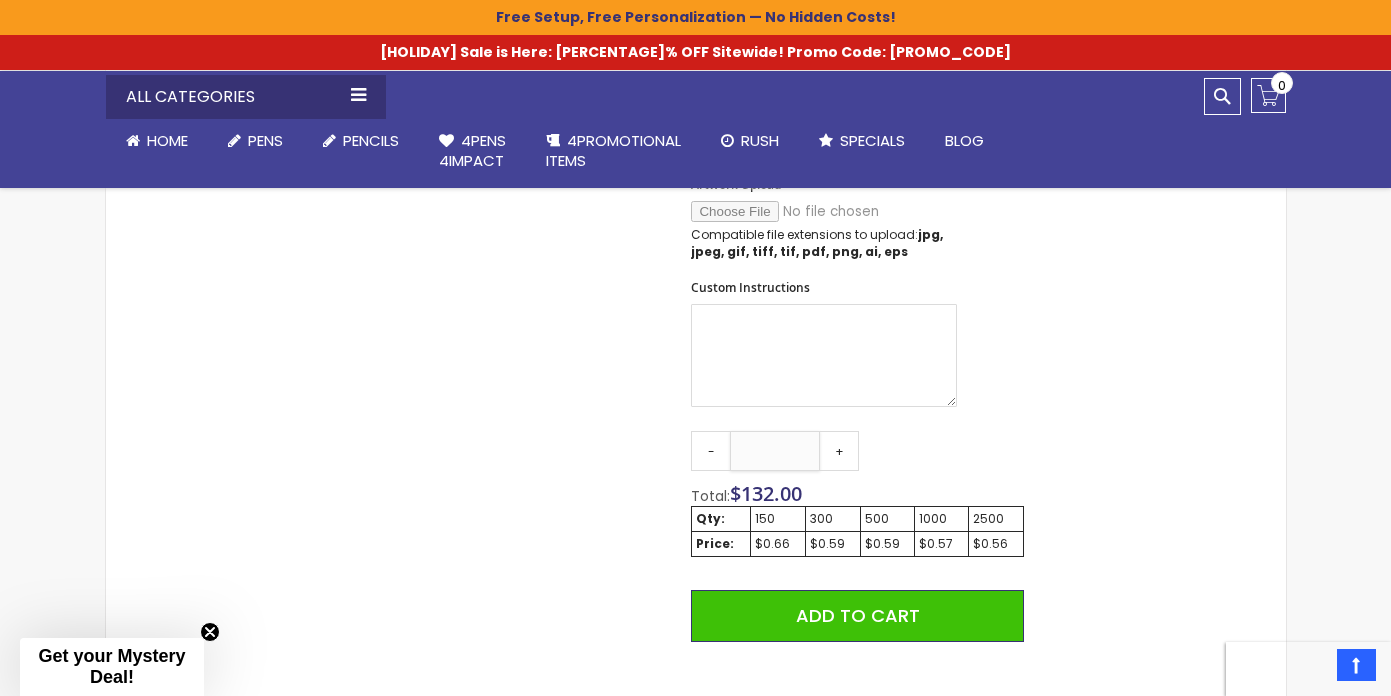 scroll, scrollTop: 1093, scrollLeft: 0, axis: vertical 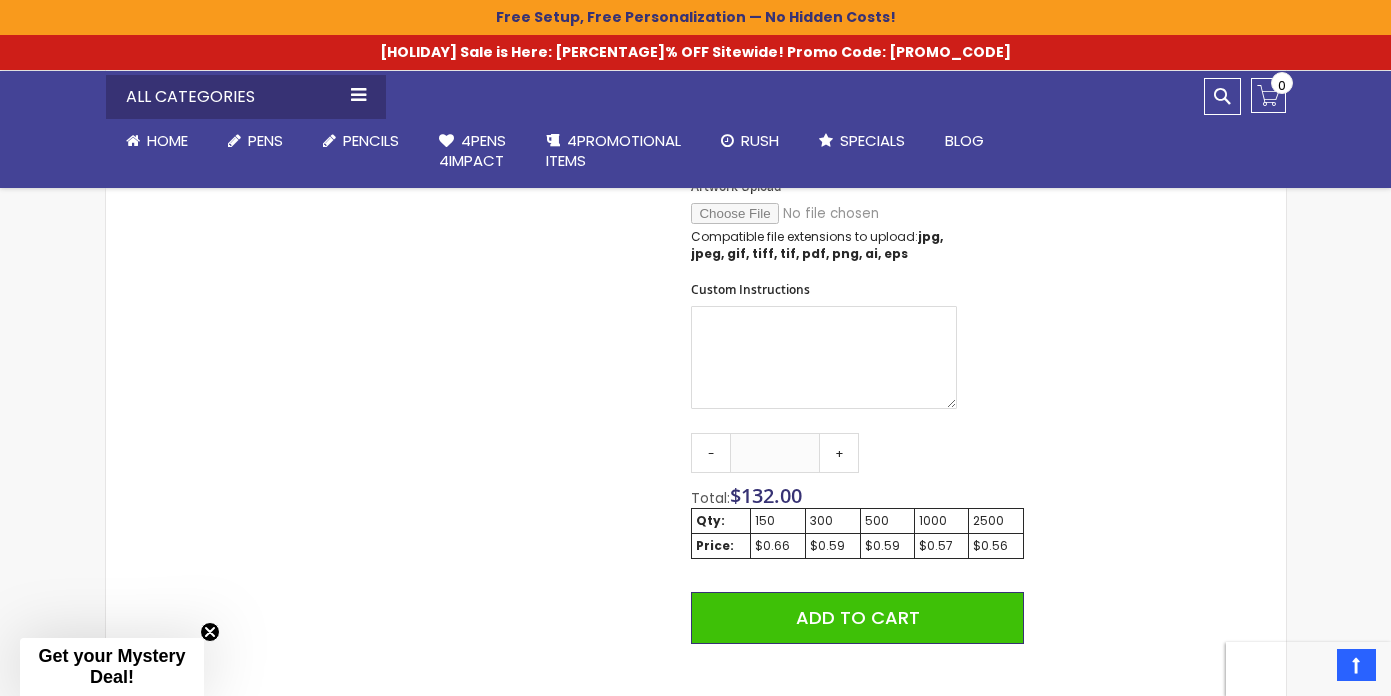 click on "Skip to the end of the images gallery
Skip to the beginning of the images gallery
Stiletto Advertising Stylus Pens - Special Offer
SKU
STYPEN-1R-AB
Rating:
100                          % of  100
3" at bounding box center [696, 202] 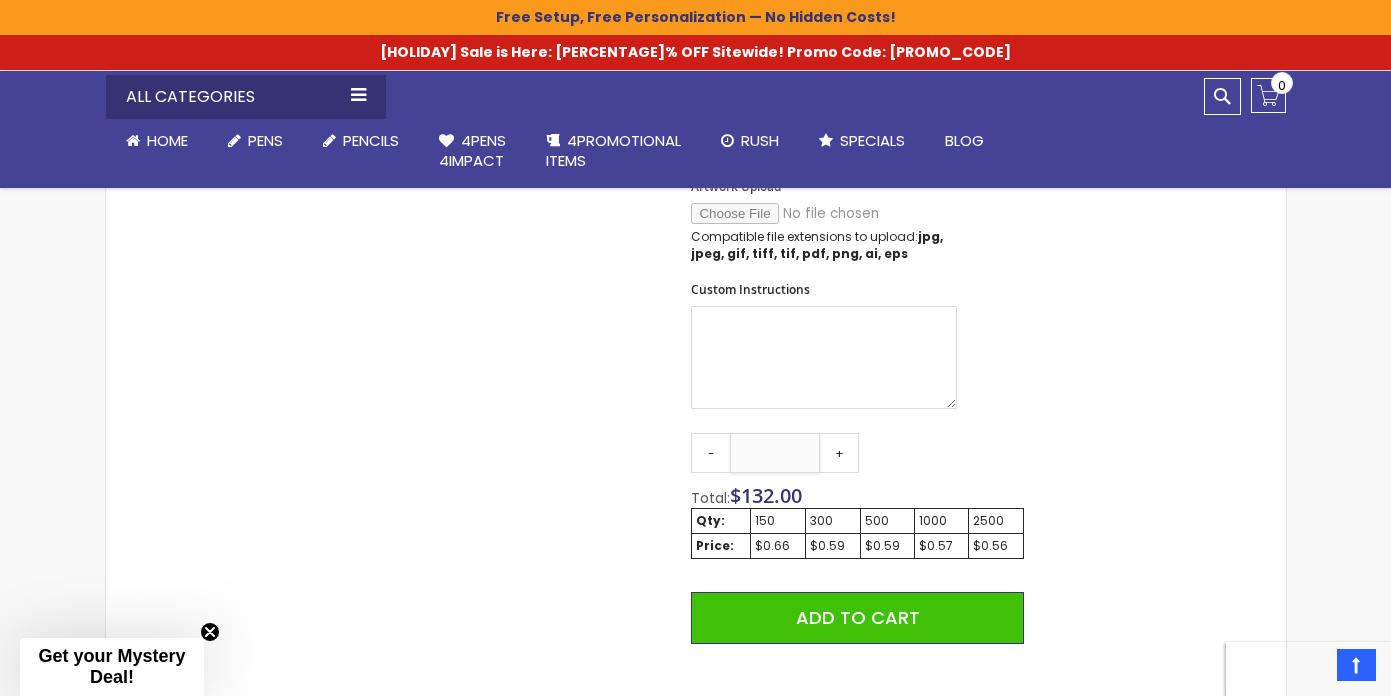 click on "***" at bounding box center [775, 453] 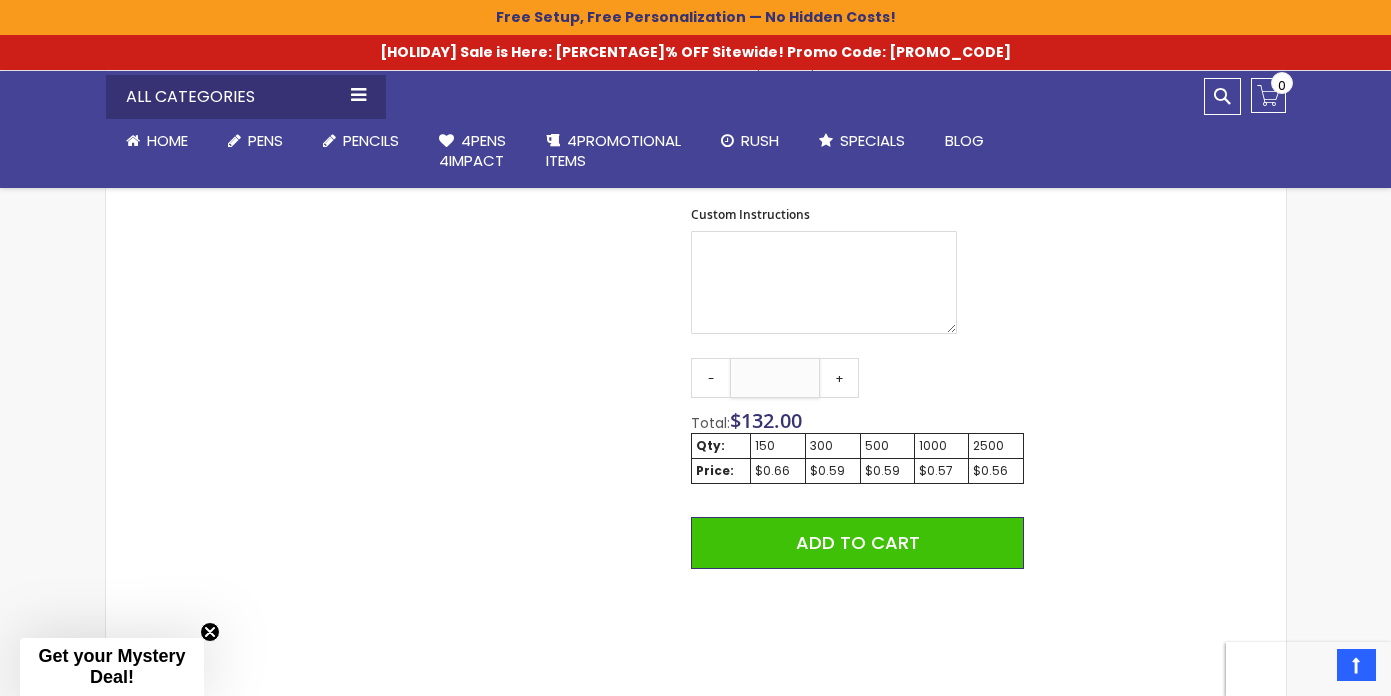 scroll, scrollTop: 1177, scrollLeft: 0, axis: vertical 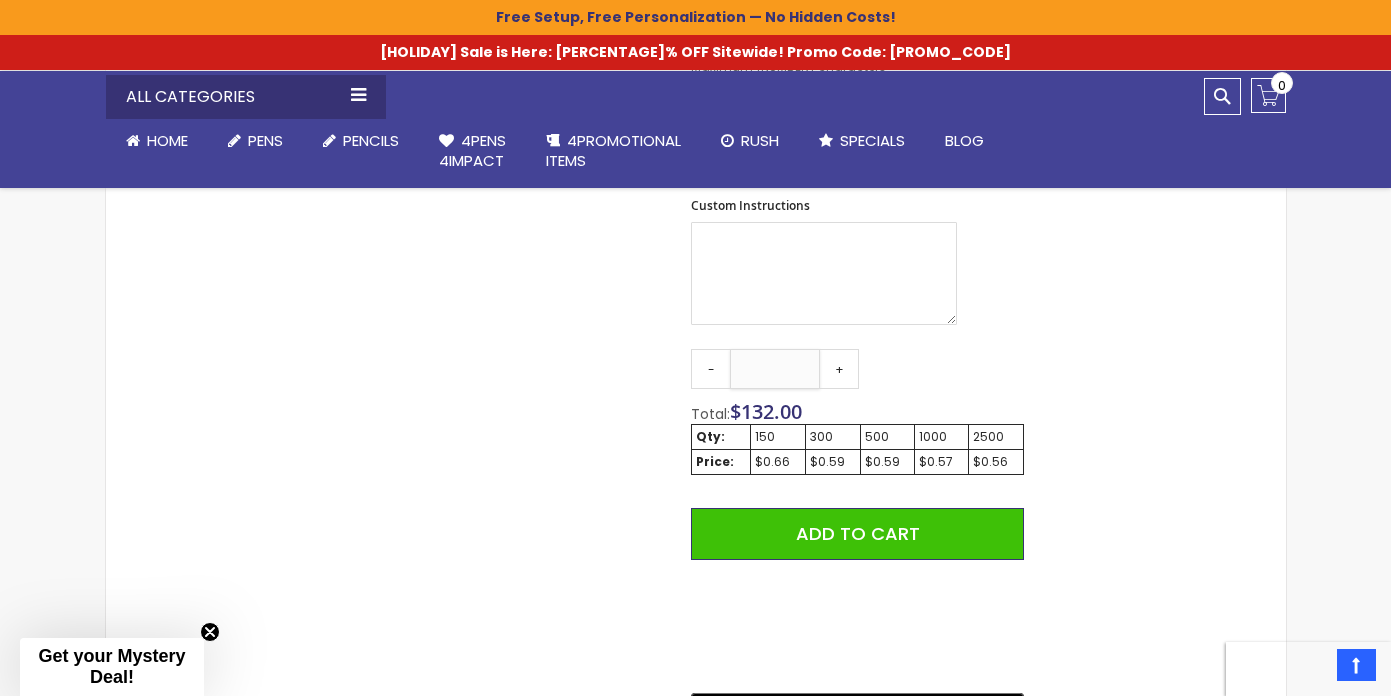 click on "***" at bounding box center [775, 369] 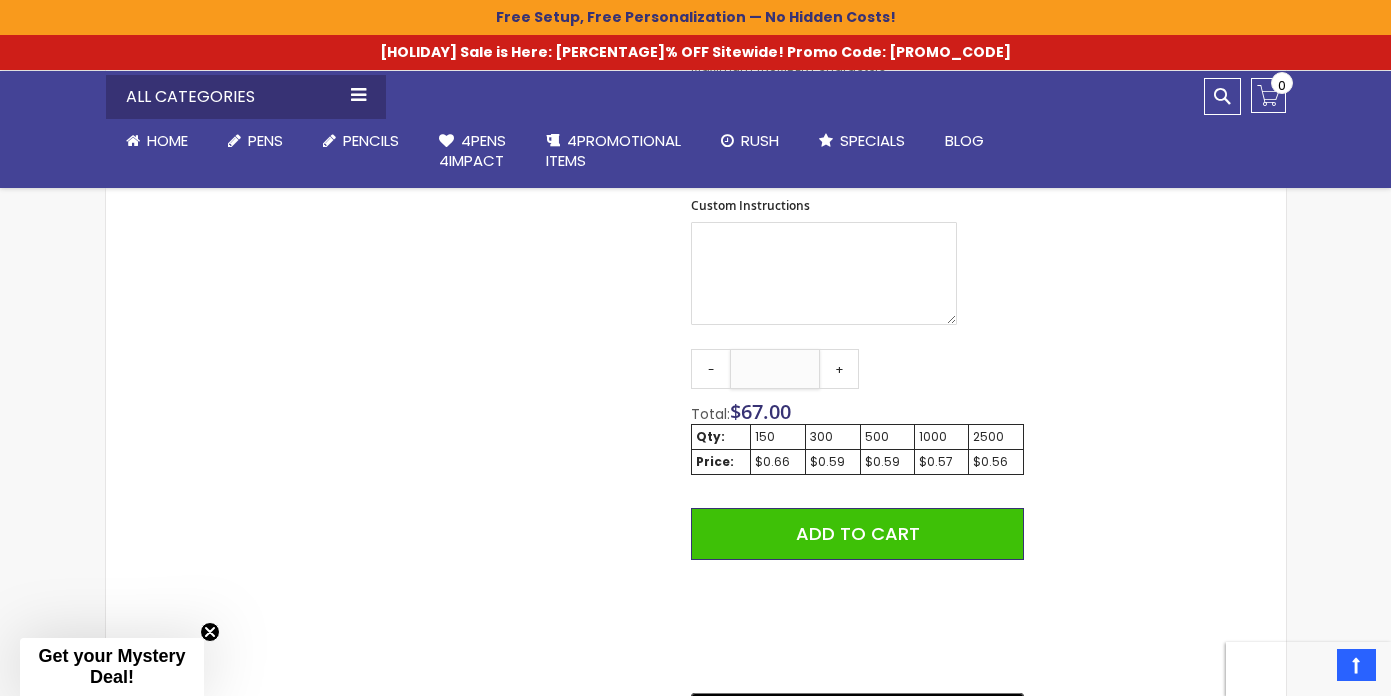 type on "***" 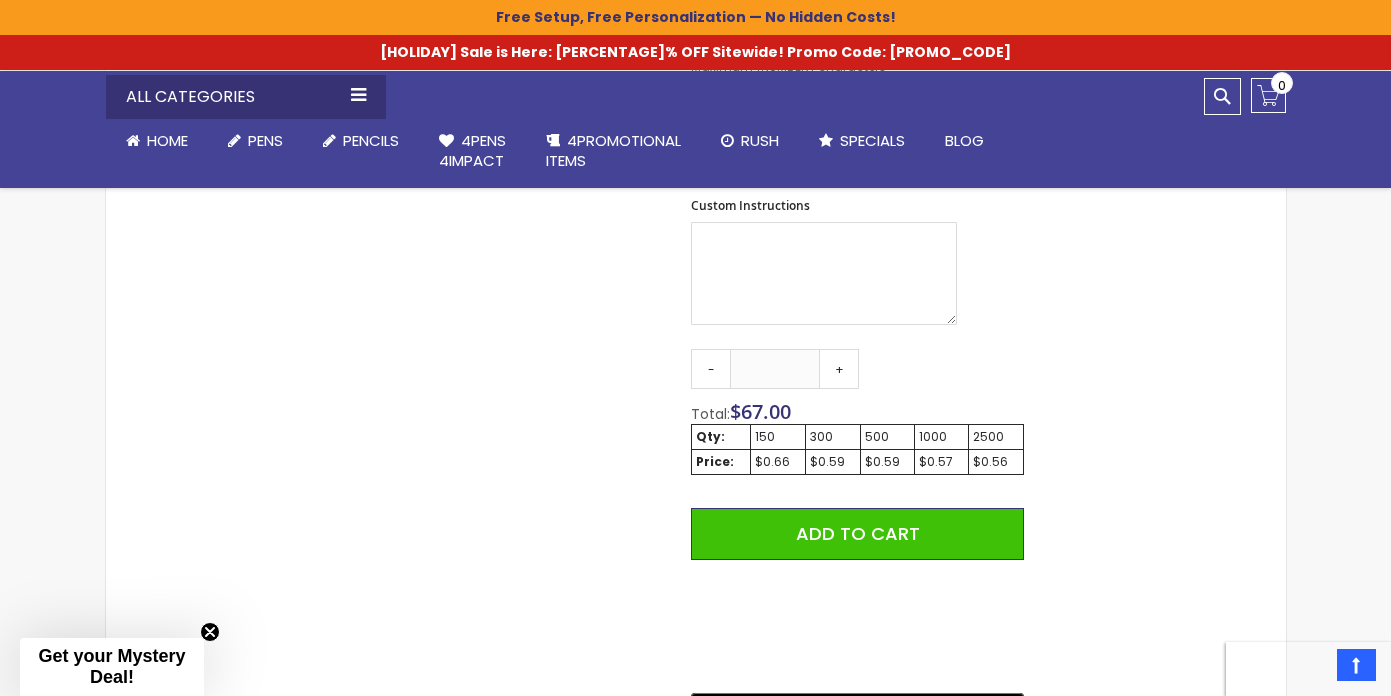 click on "Skip to the end of the images gallery
Skip to the beginning of the images gallery
Stiletto Advertising Stylus Pens - Special Offer
SKU
STYPEN-1R-AB
Rating:
100                          % of  100
3" at bounding box center (696, 118) 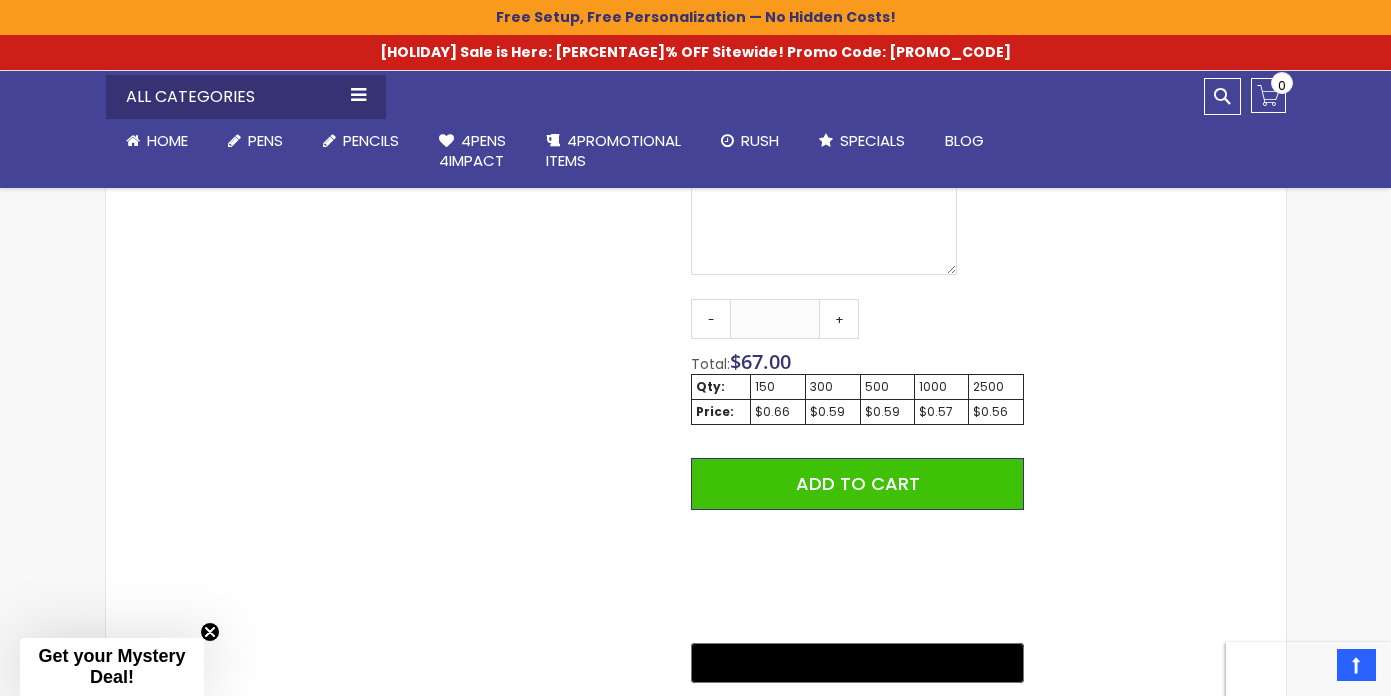 scroll, scrollTop: 1235, scrollLeft: 0, axis: vertical 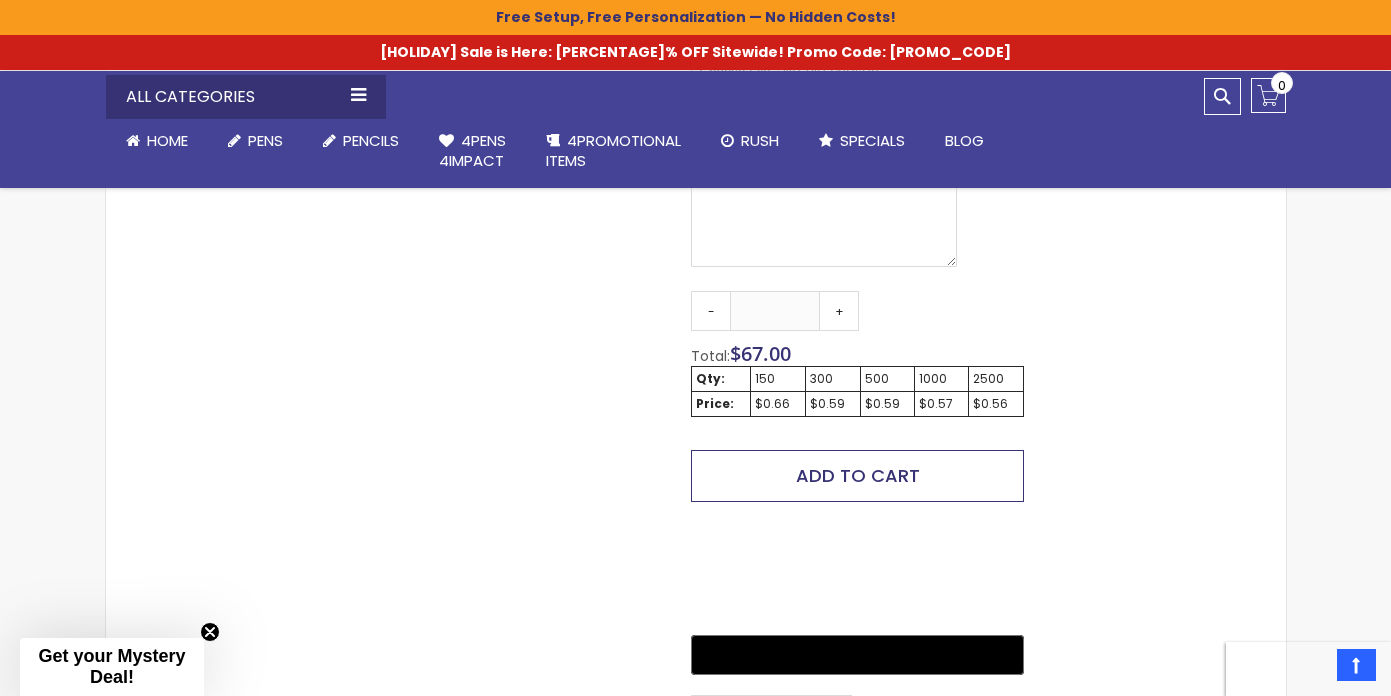 click on "Add to Cart" at bounding box center [858, 475] 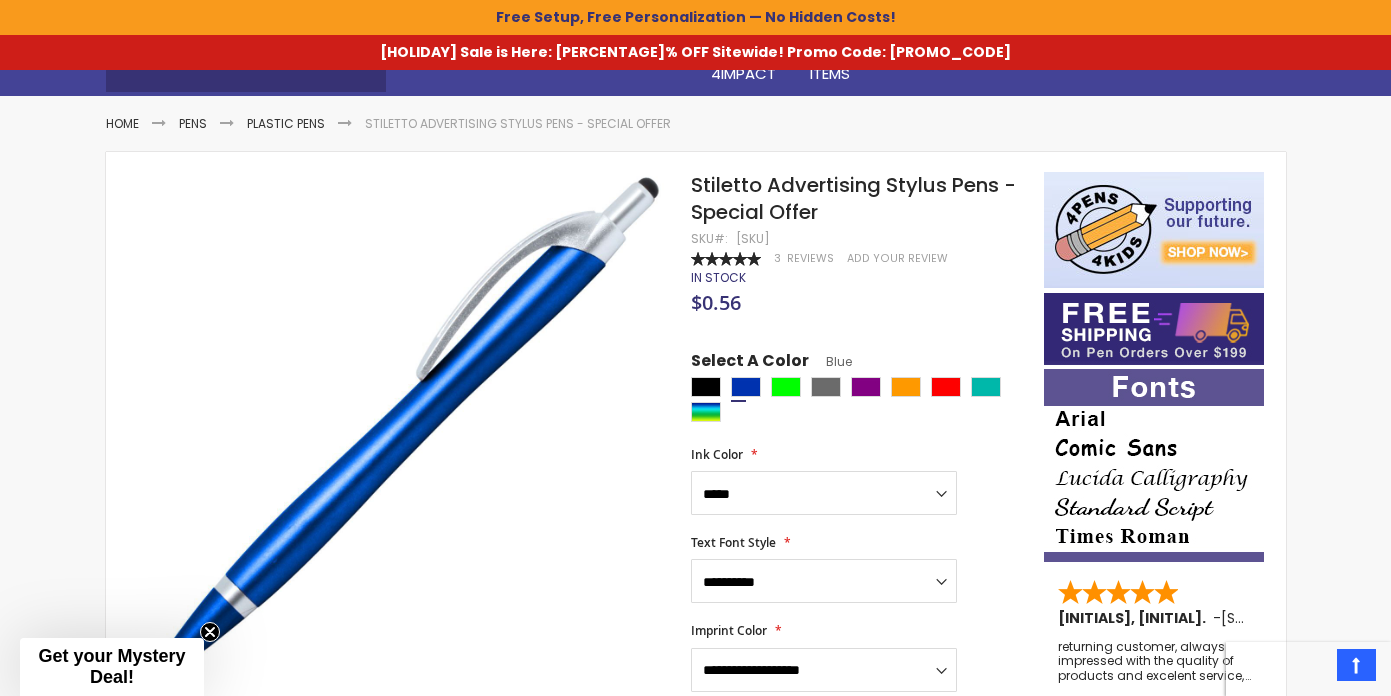scroll, scrollTop: 322, scrollLeft: 0, axis: vertical 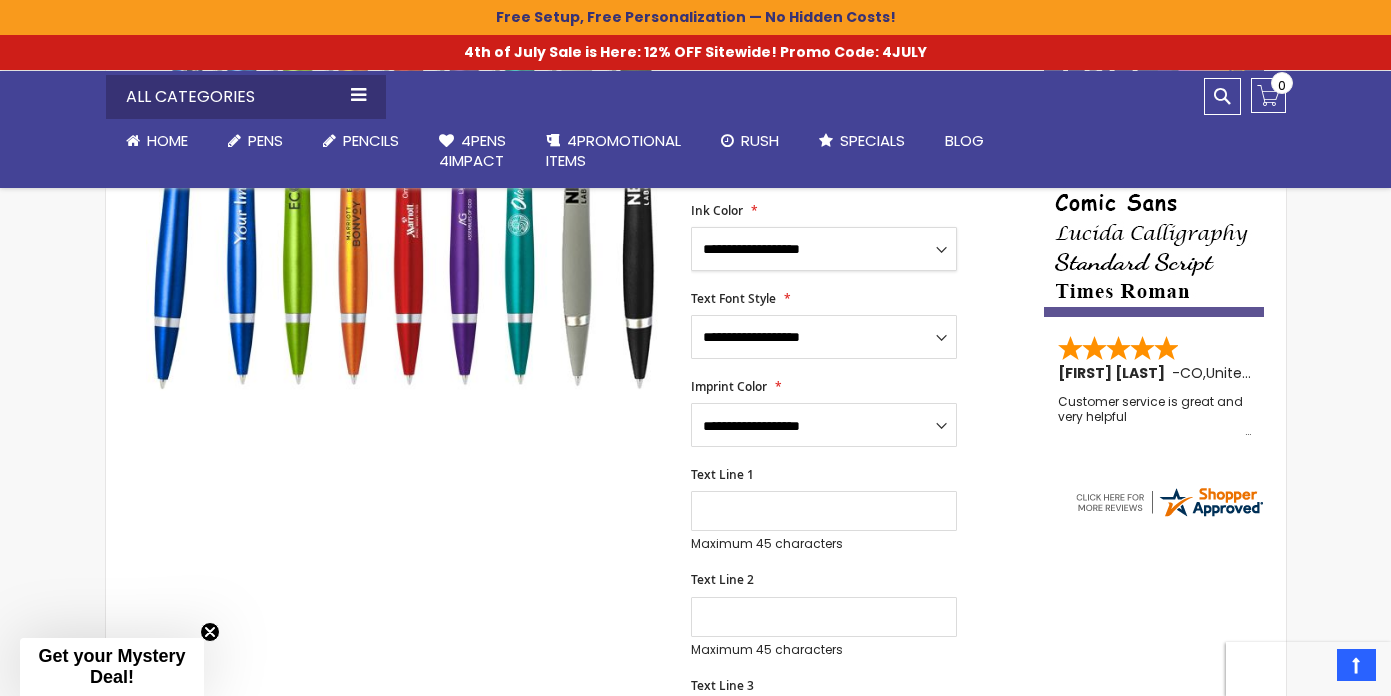 click on "**********" at bounding box center [824, 249] 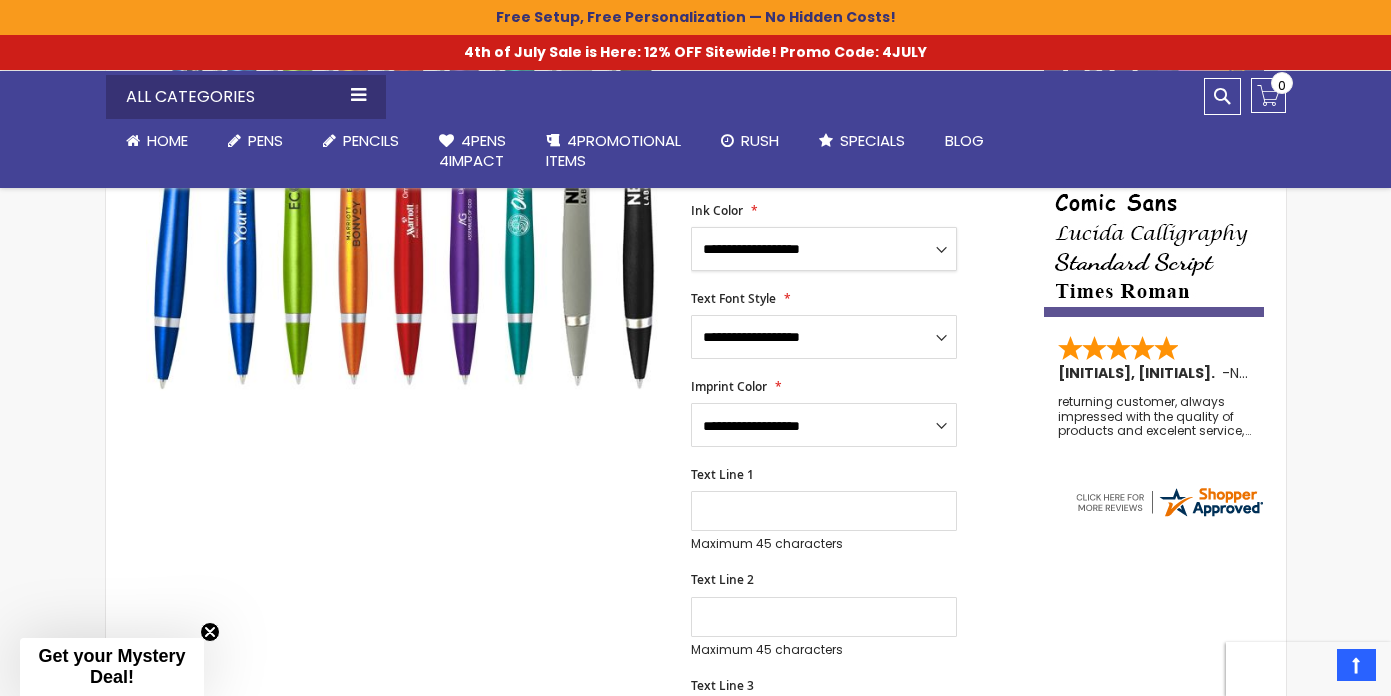 select on "****" 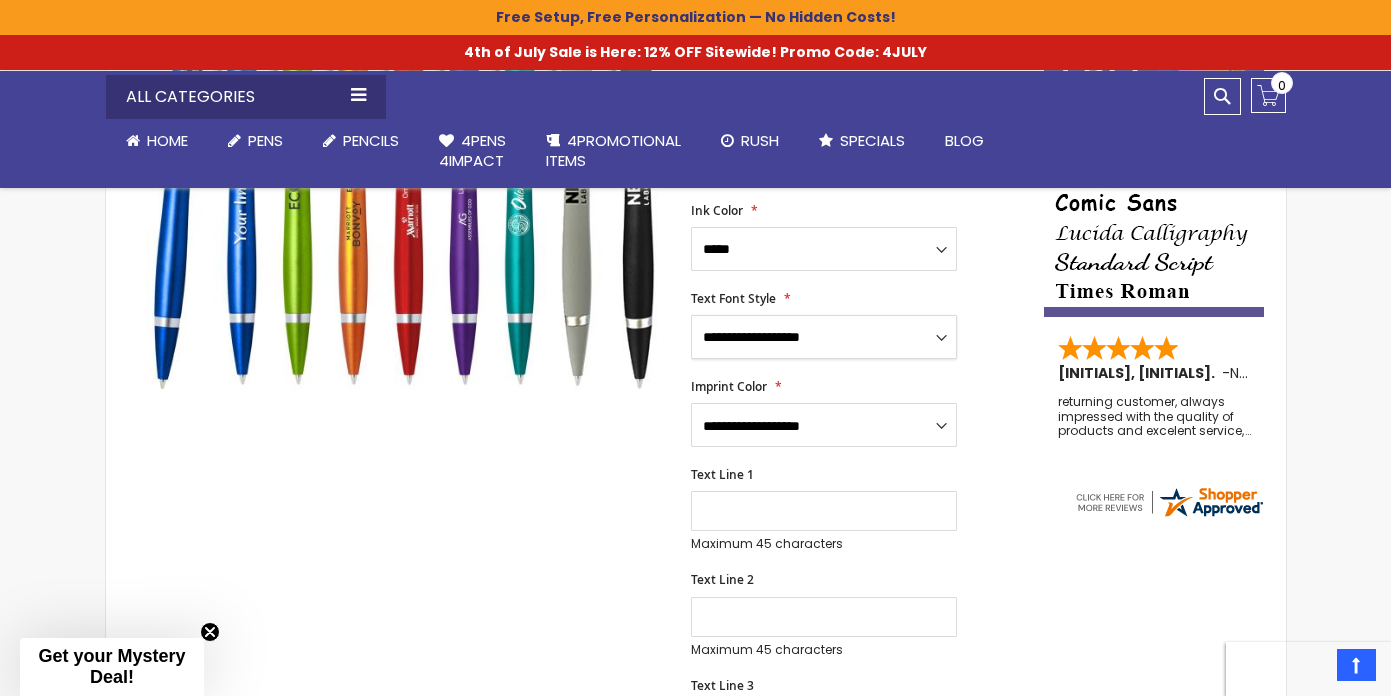 click on "**********" at bounding box center [824, 337] 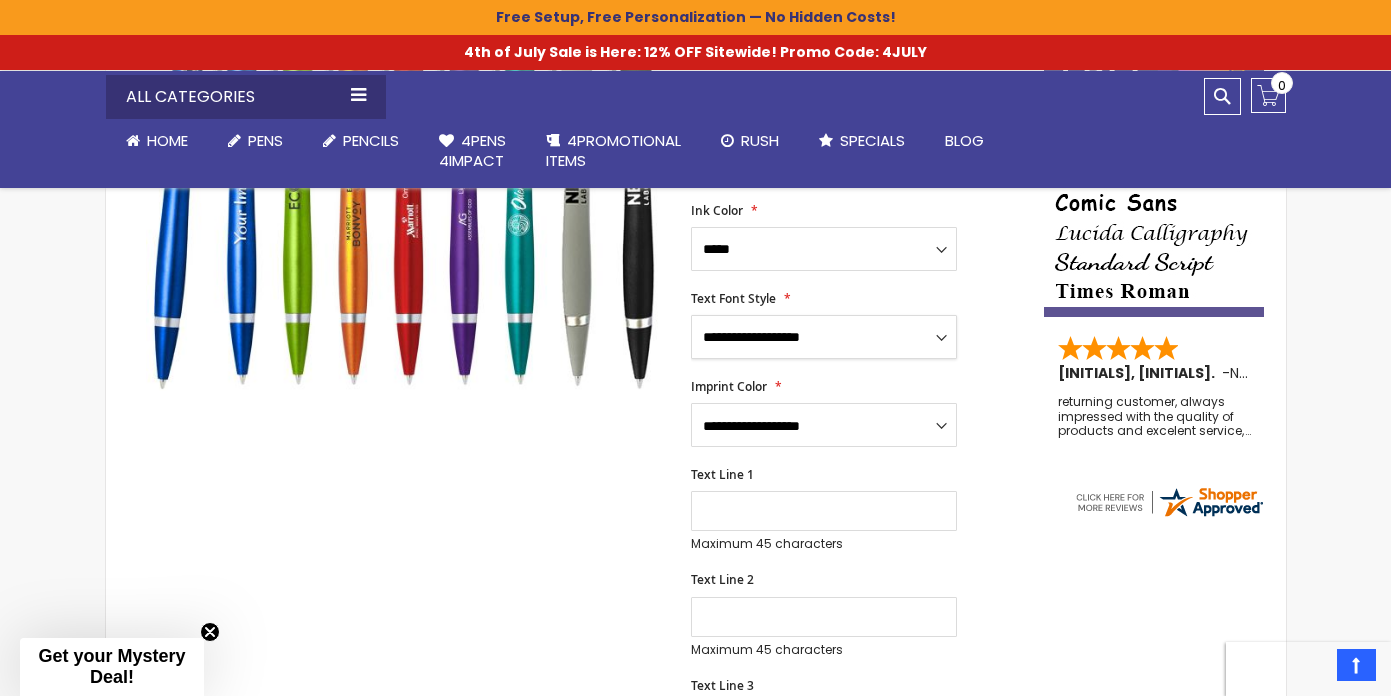 select on "****" 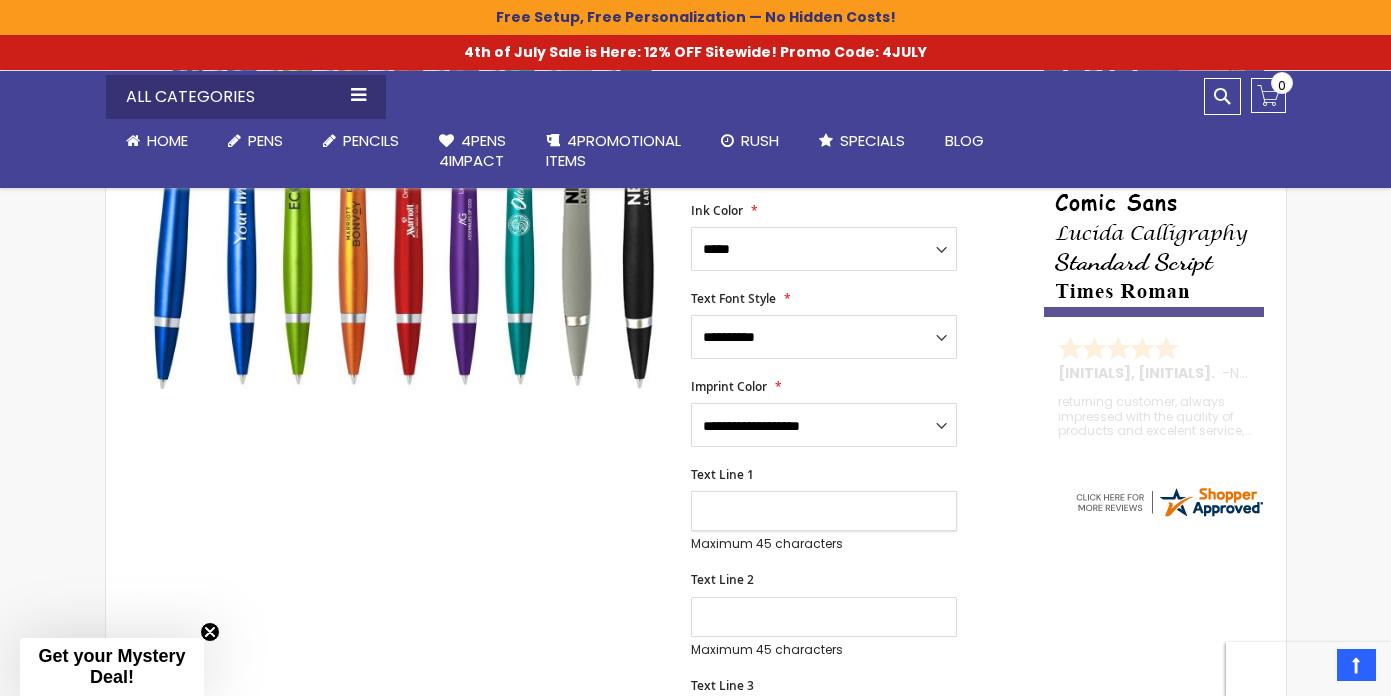 click on "Text Line 1" at bounding box center [824, 511] 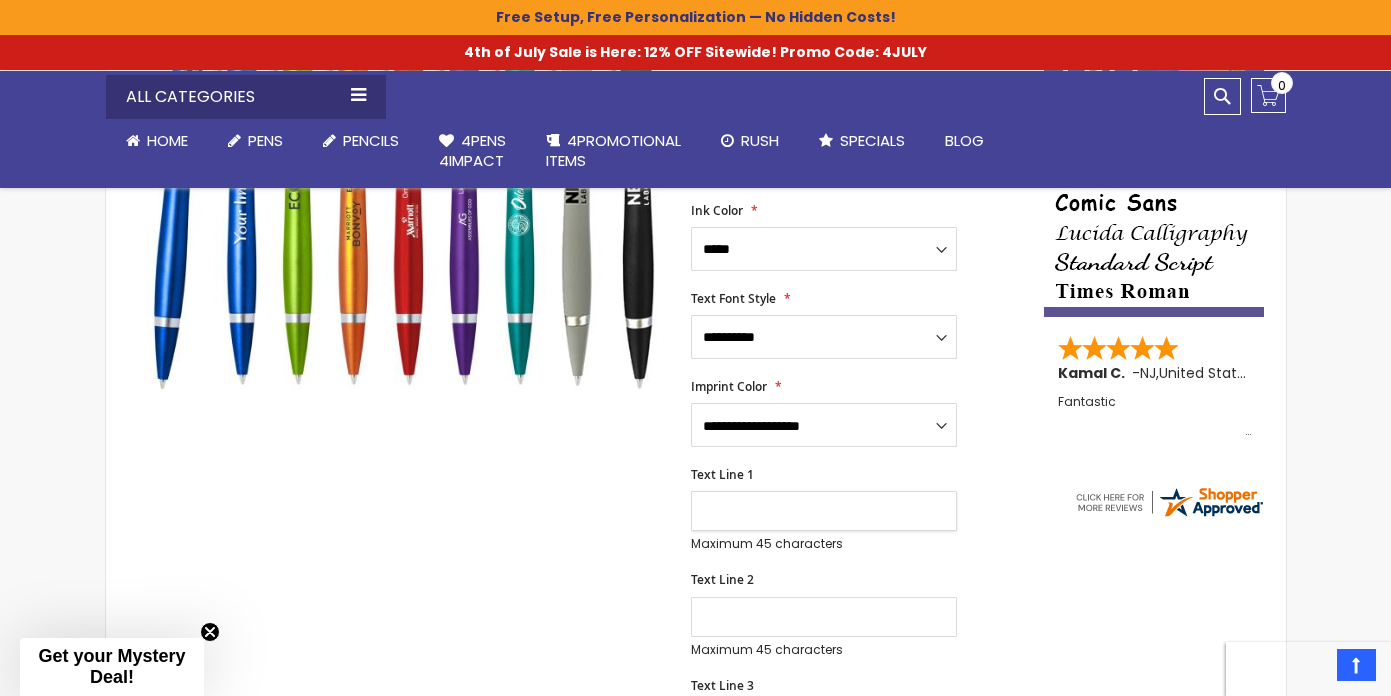 paste on "**********" 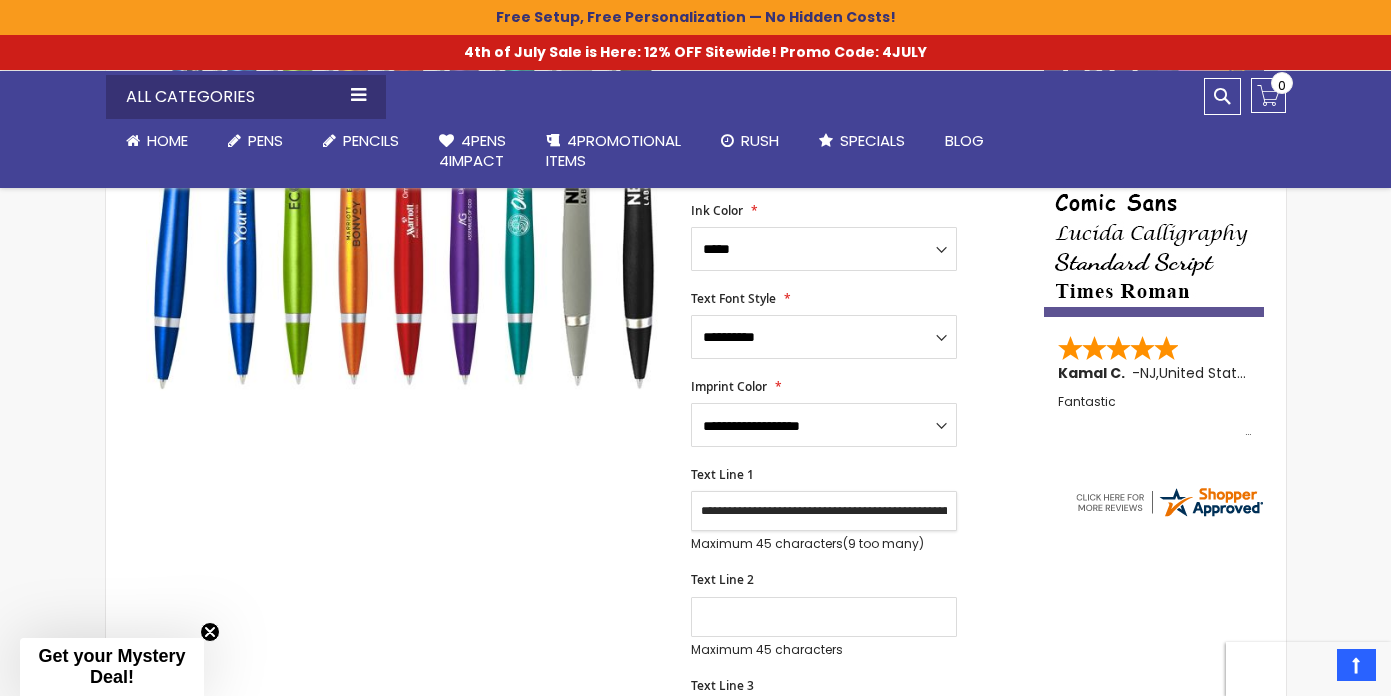 scroll, scrollTop: 0, scrollLeft: 77, axis: horizontal 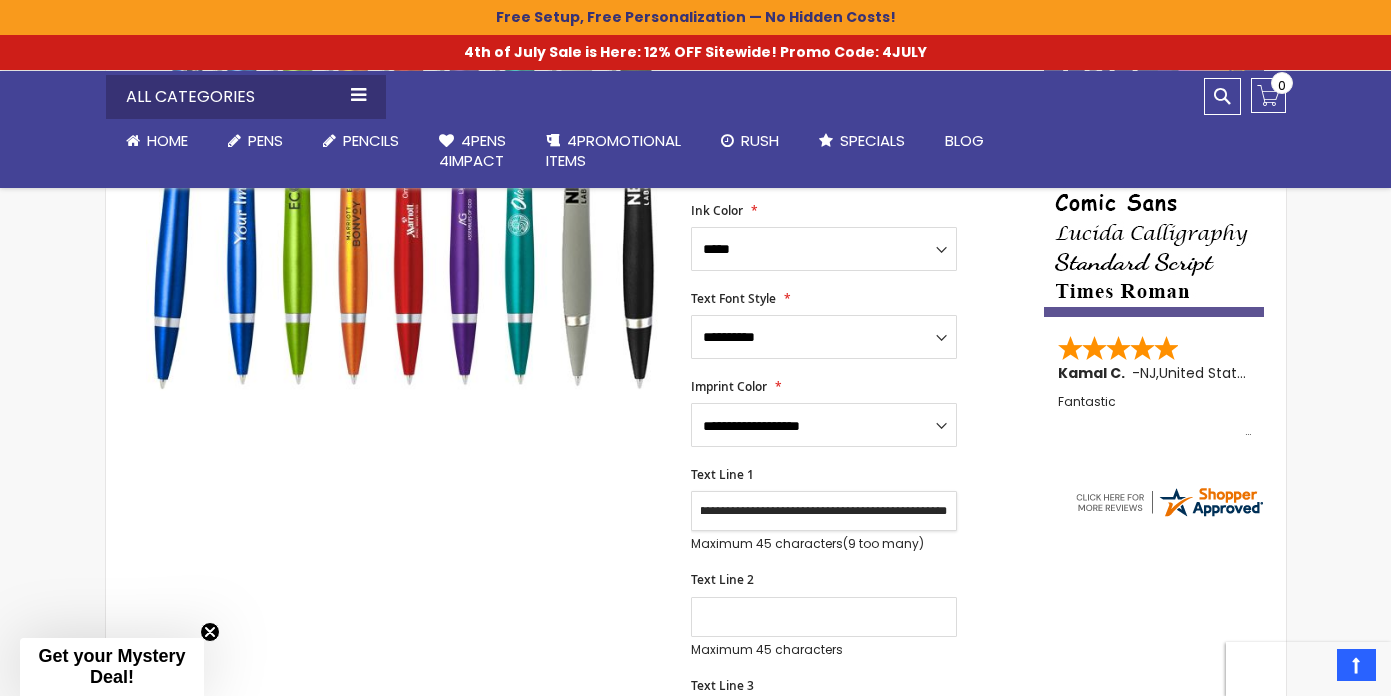 click on "**********" at bounding box center [824, 511] 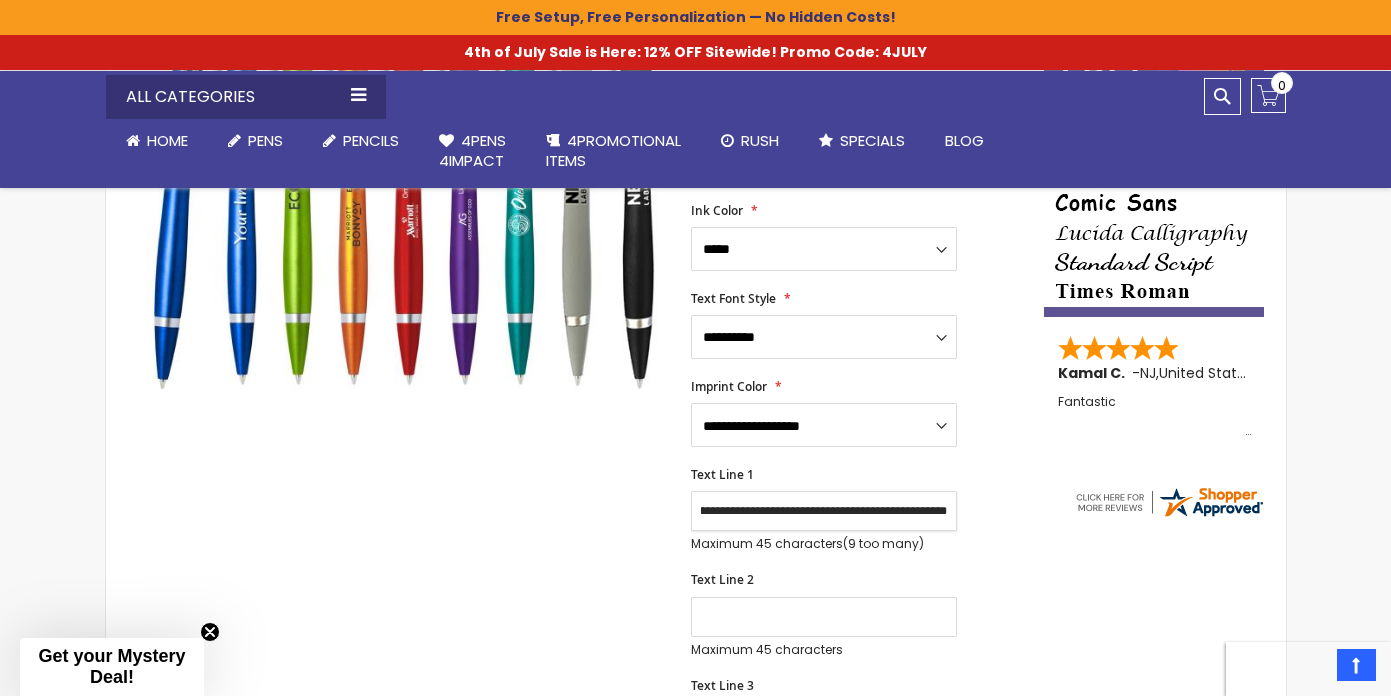 click on "**********" at bounding box center [824, 511] 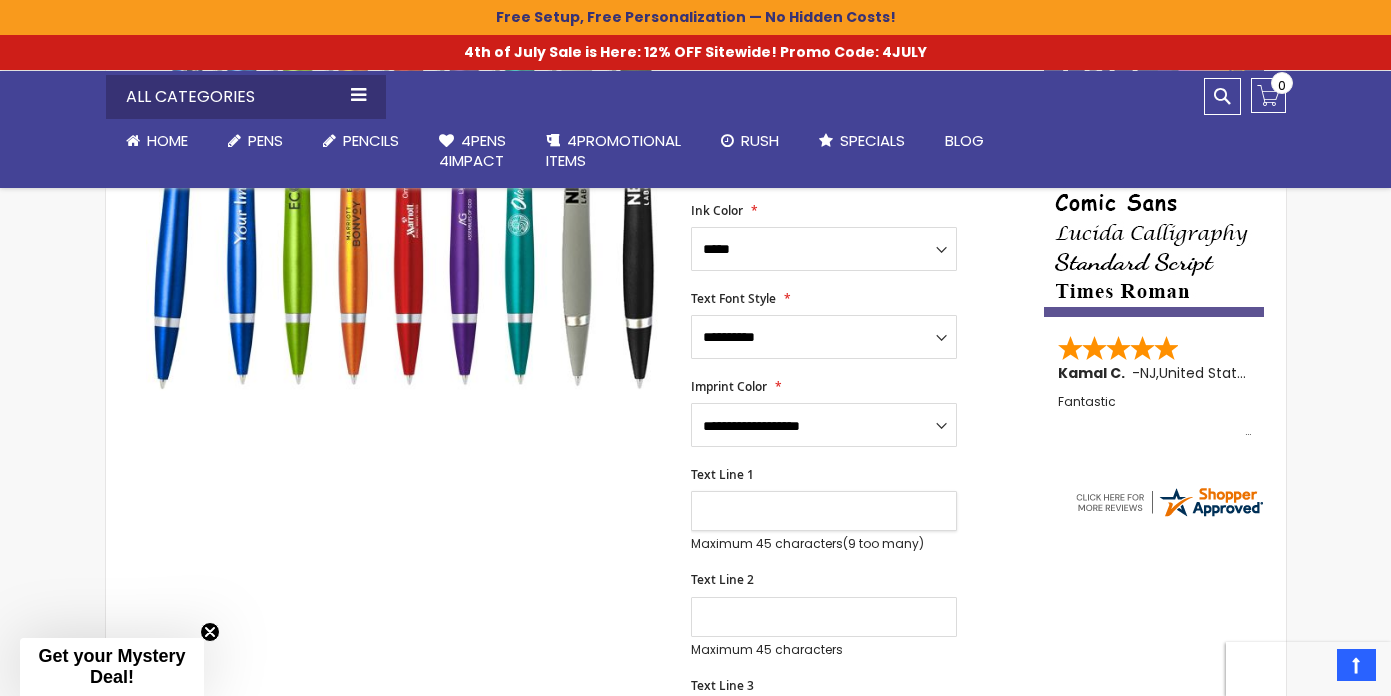 scroll, scrollTop: 0, scrollLeft: 0, axis: both 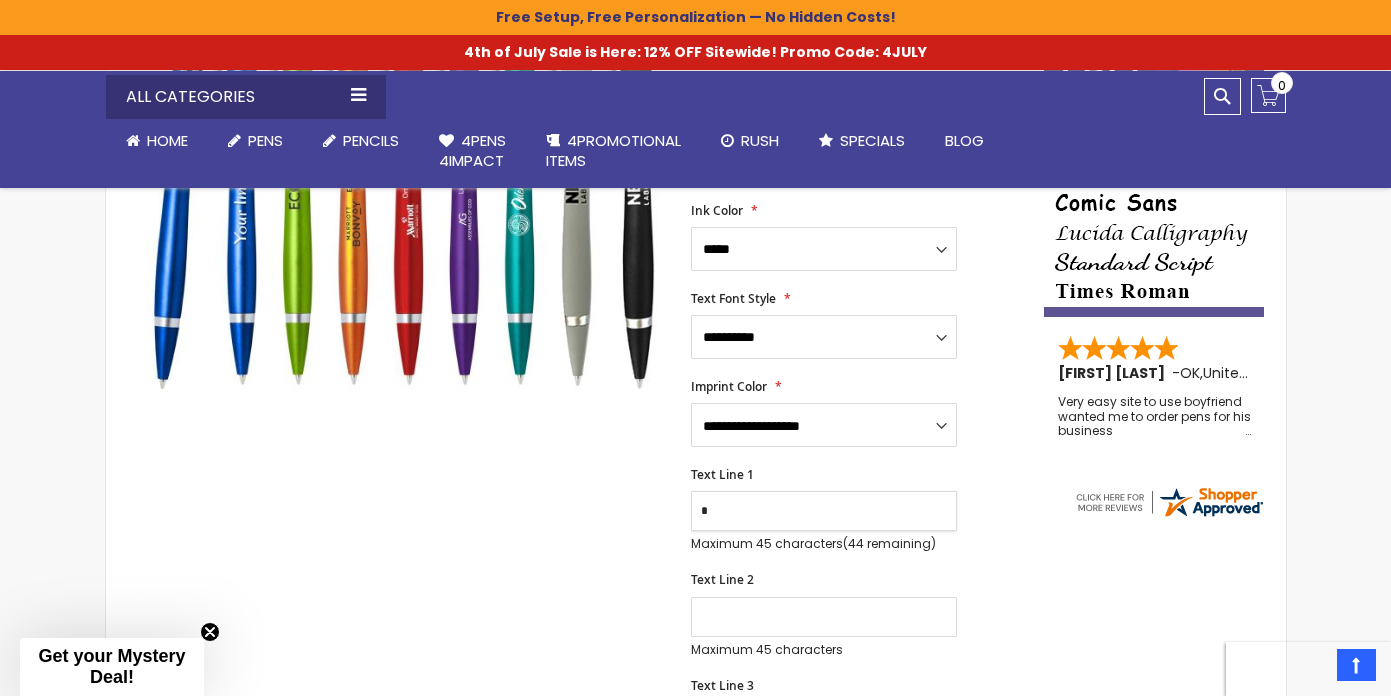 type on "**********" 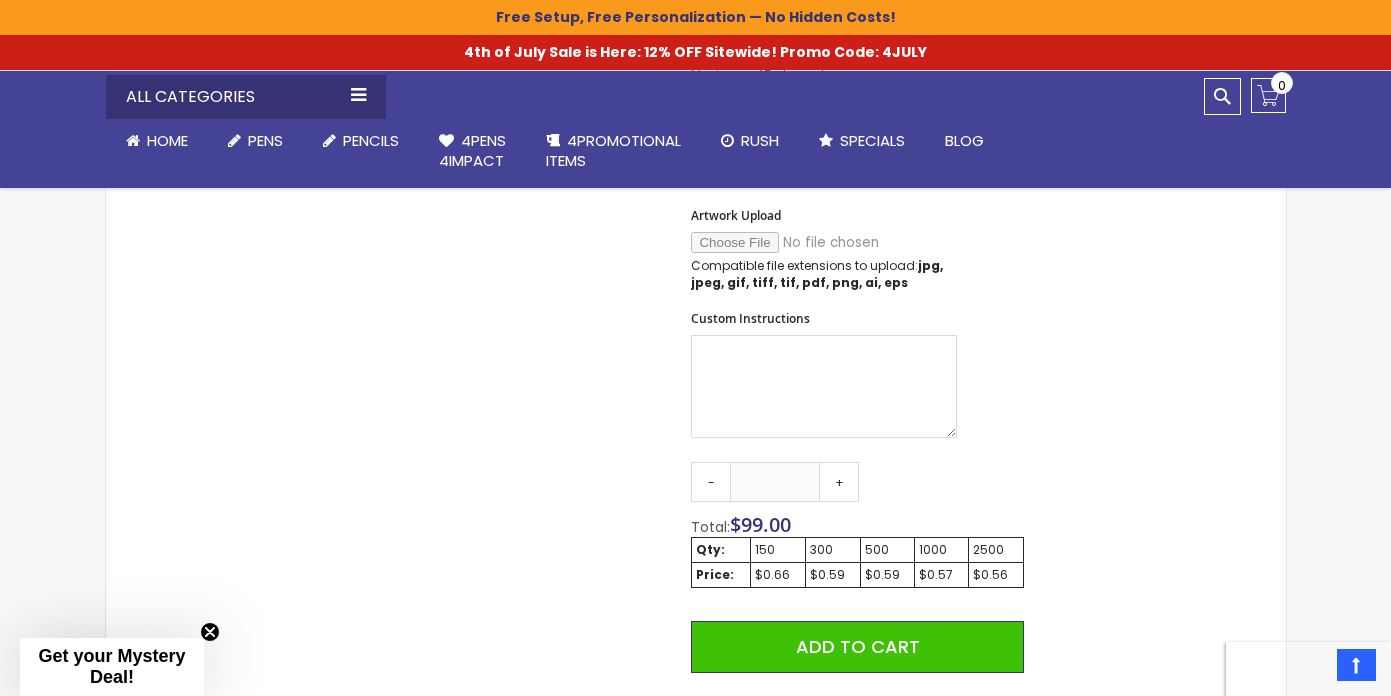 scroll, scrollTop: 1205, scrollLeft: 0, axis: vertical 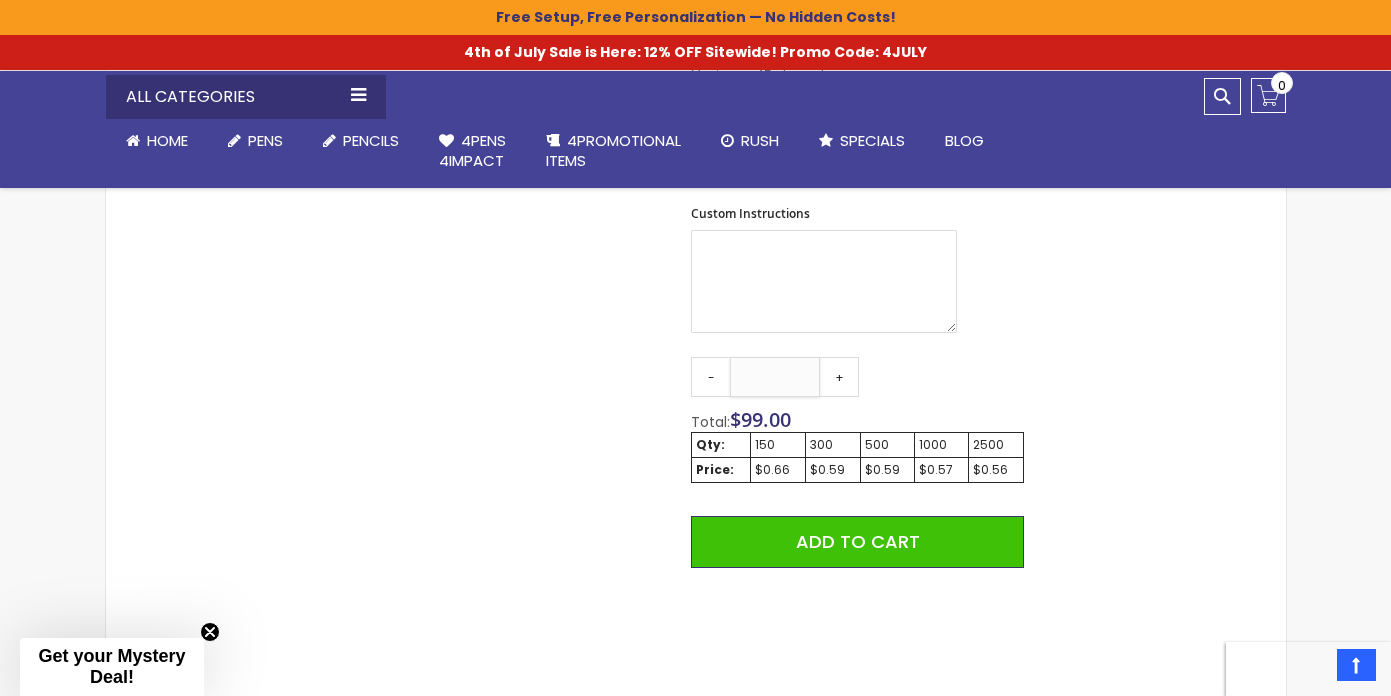 click on "***" at bounding box center [775, 377] 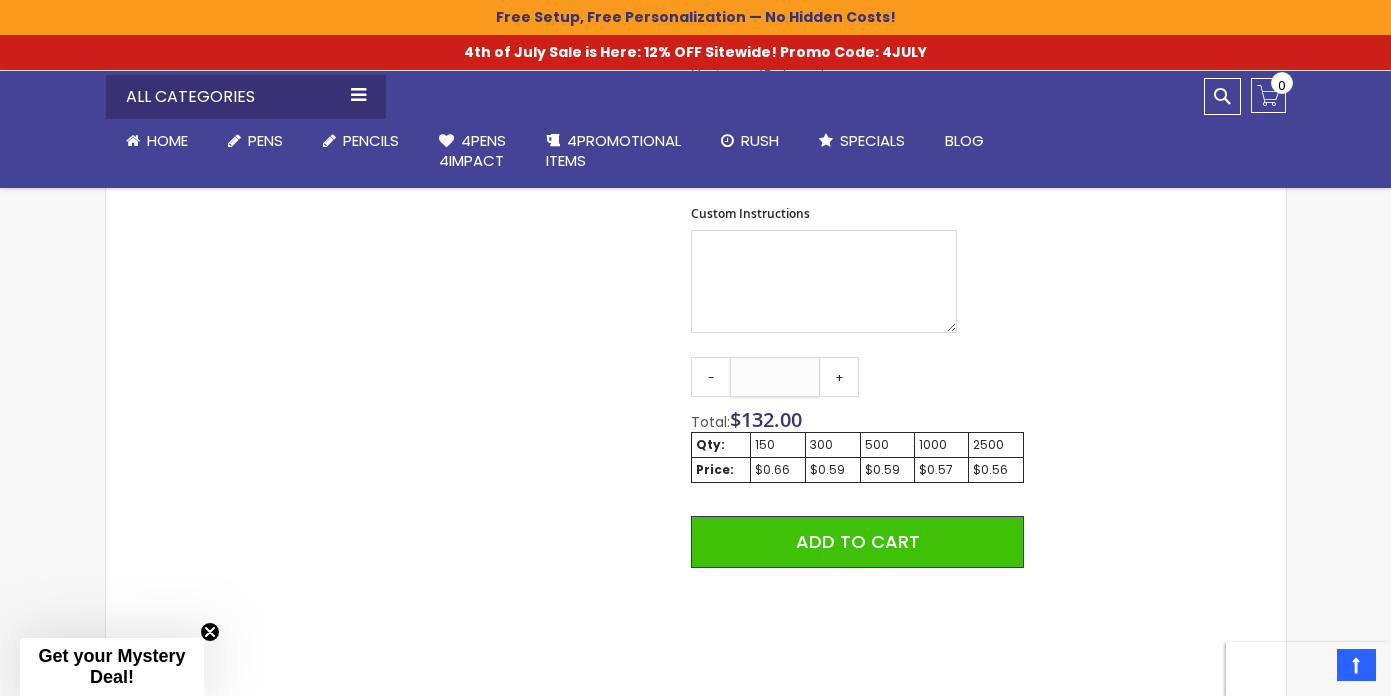 type on "***" 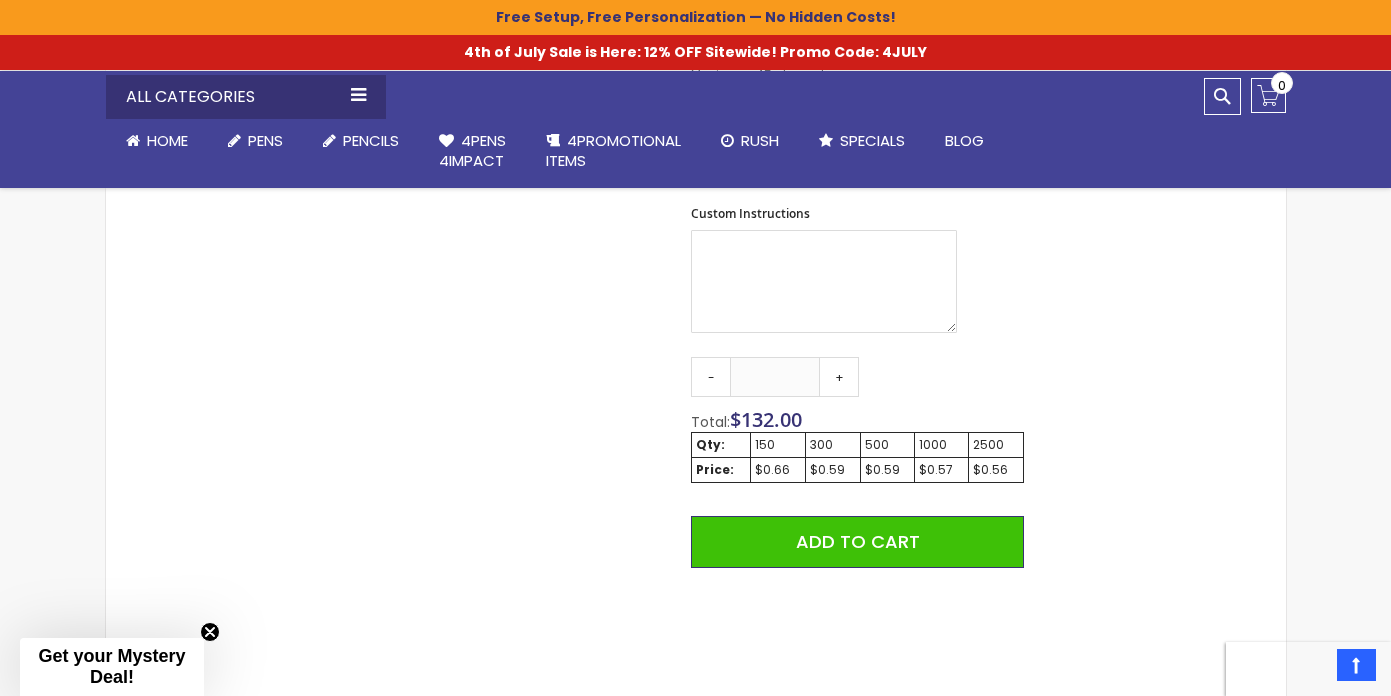 click on "Qty
-
***
+
Total:  $ 132.00
Qty:
150
300
500
1000
2500
Price:
$0.66
$0.59
$0.59
$0.57
$0.56
Add to Cart
@import url(//fonts.googleapis.com/css?family=Google+Sans_old:500) ••••••" at bounding box center (857, 551) 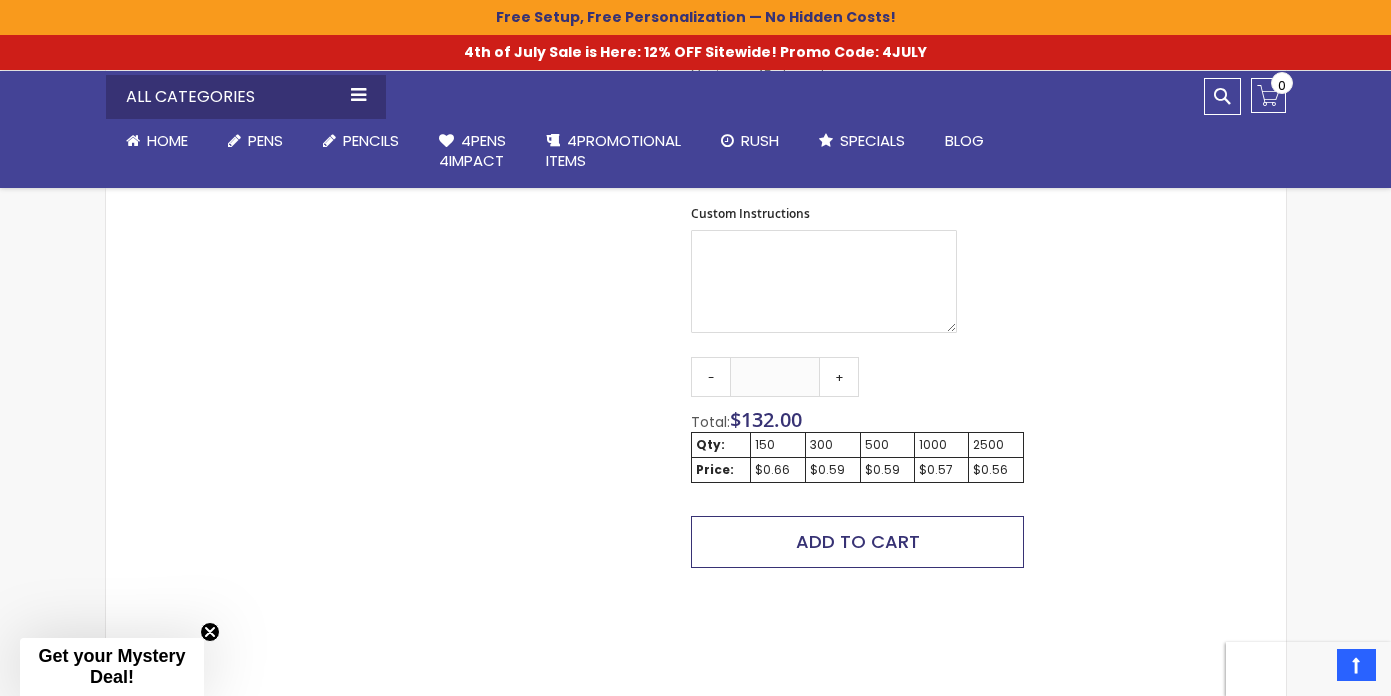 click on "Add to Cart" at bounding box center (858, 541) 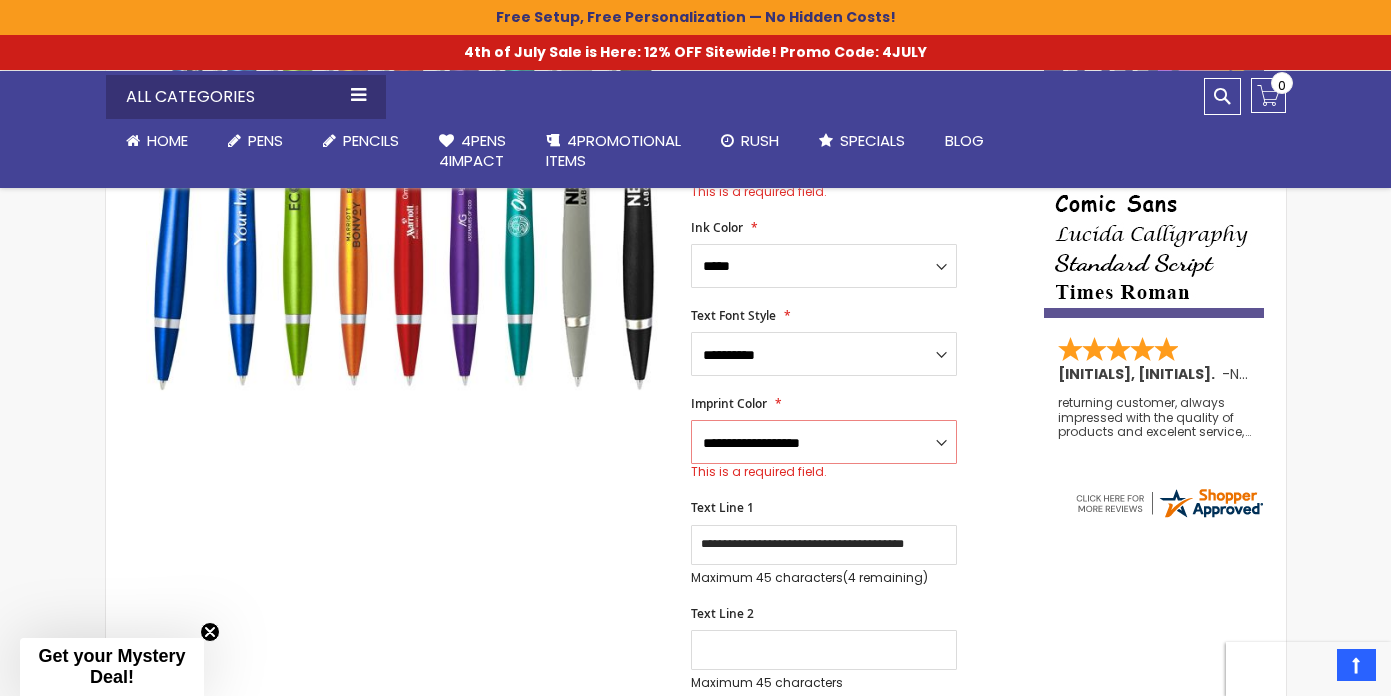 scroll, scrollTop: 498, scrollLeft: 0, axis: vertical 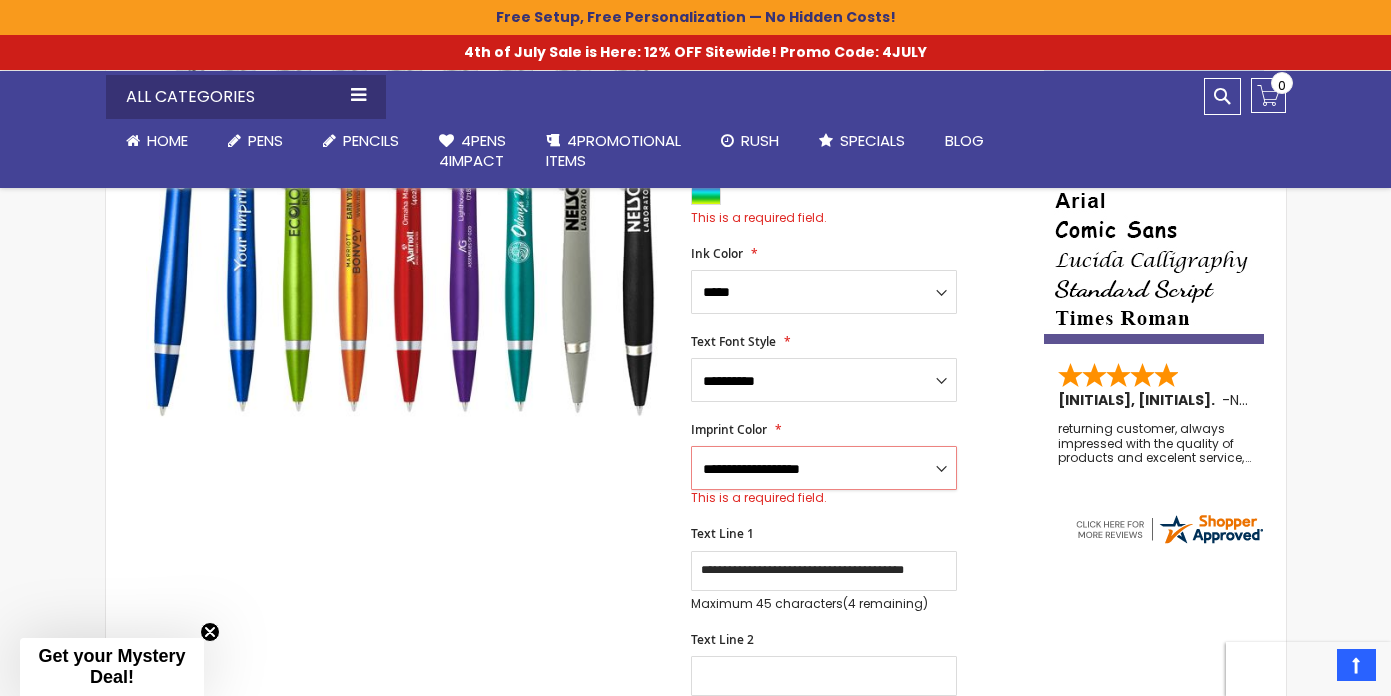 click on "**********" at bounding box center (824, 468) 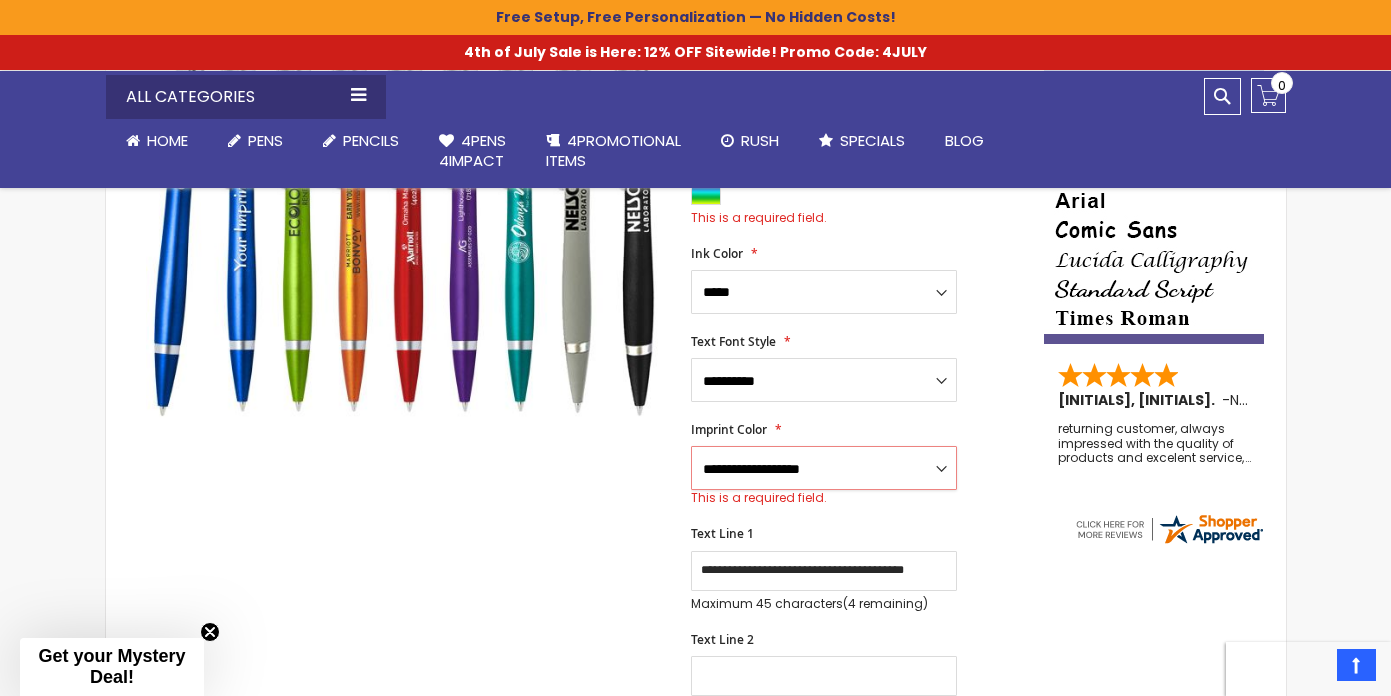 select on "****" 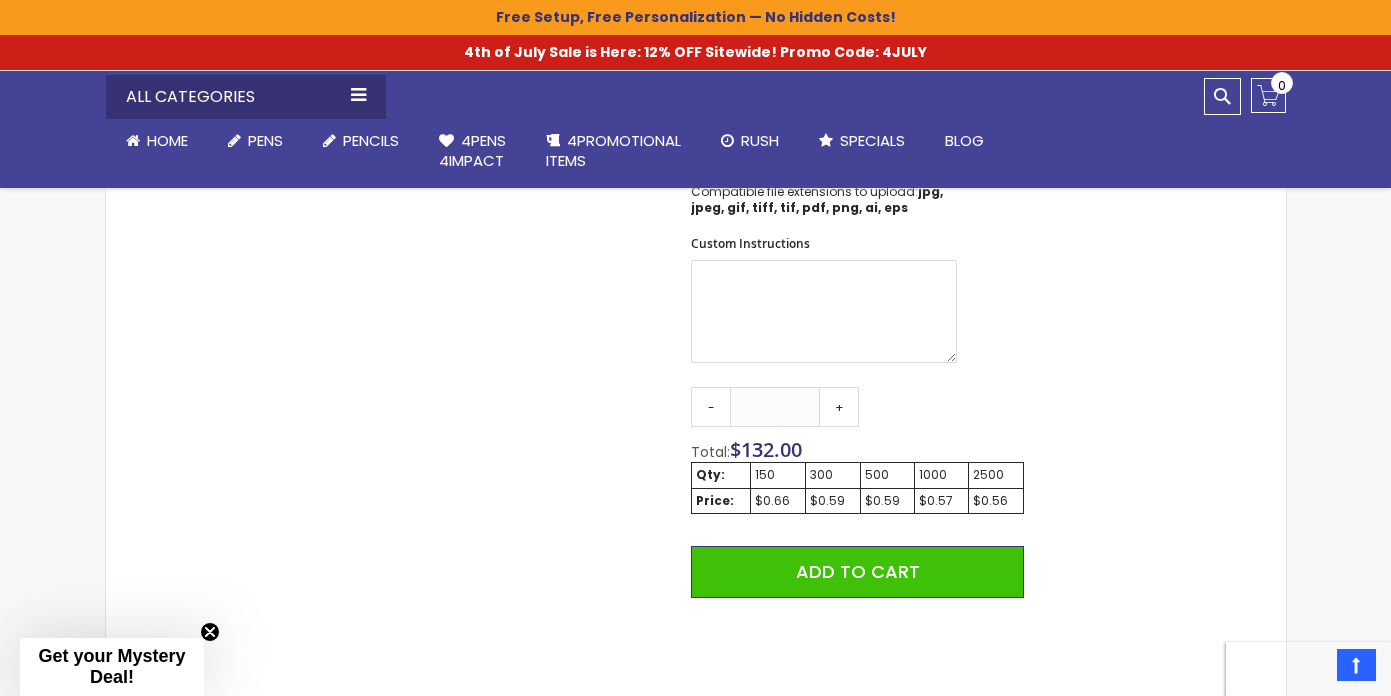 scroll, scrollTop: 1244, scrollLeft: 0, axis: vertical 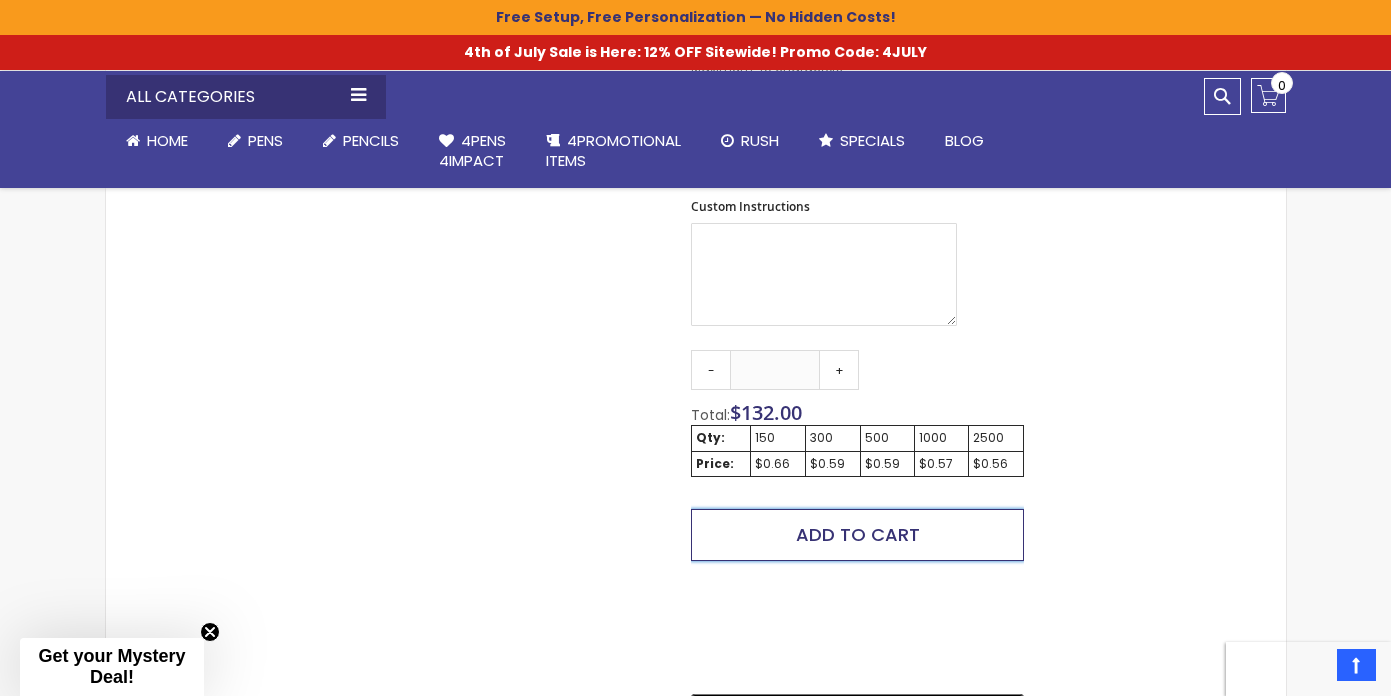 click on "Add to Cart" at bounding box center (858, 534) 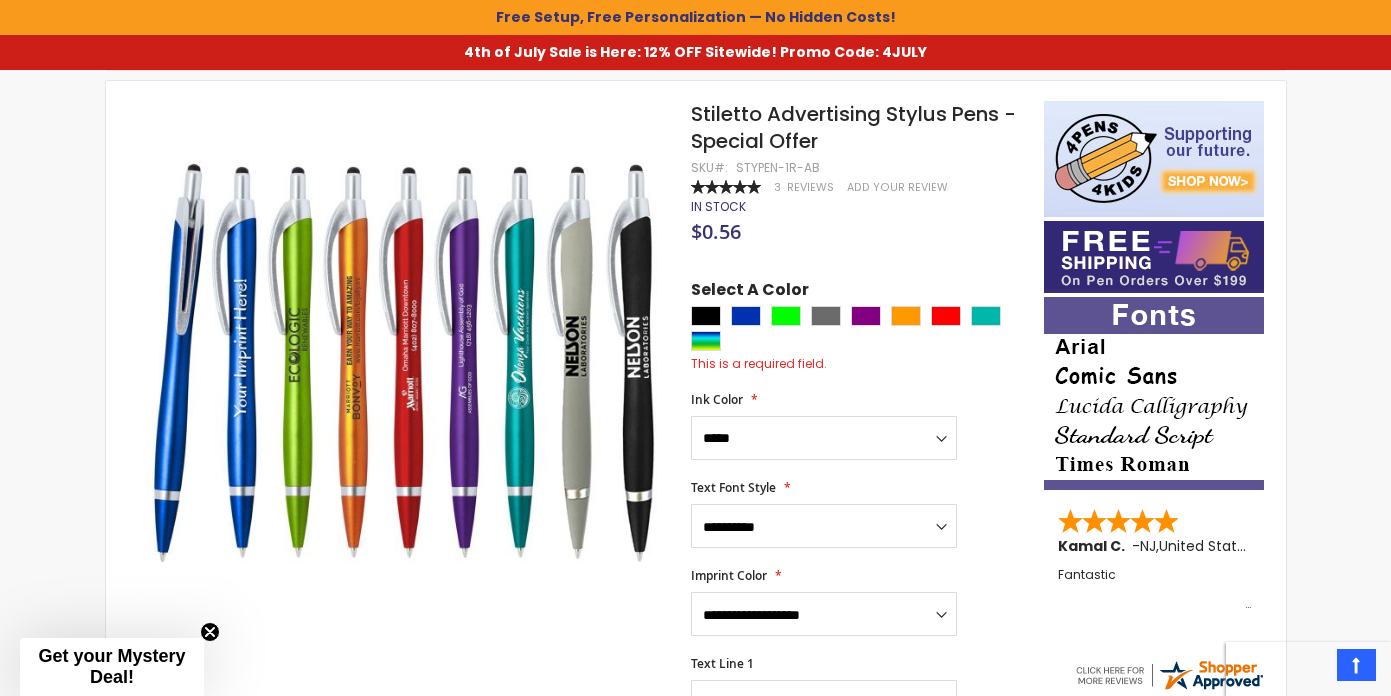 scroll, scrollTop: 283, scrollLeft: 0, axis: vertical 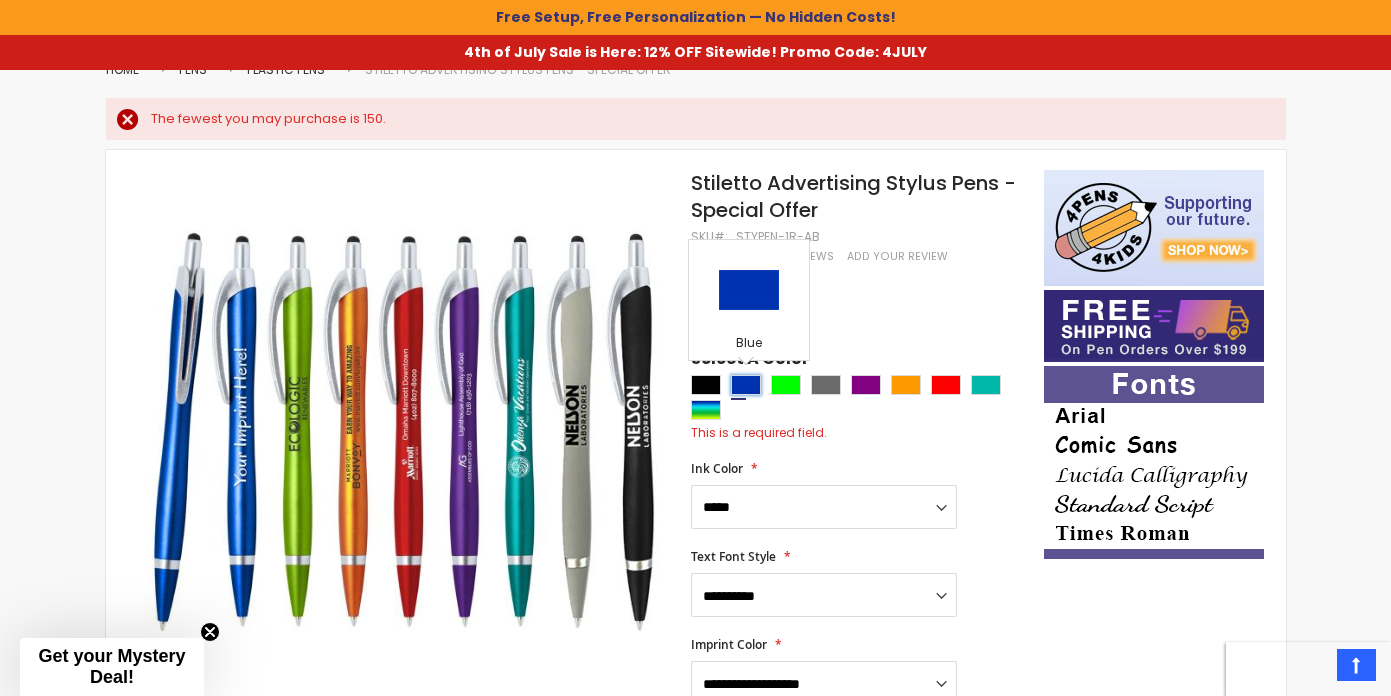 click at bounding box center [746, 385] 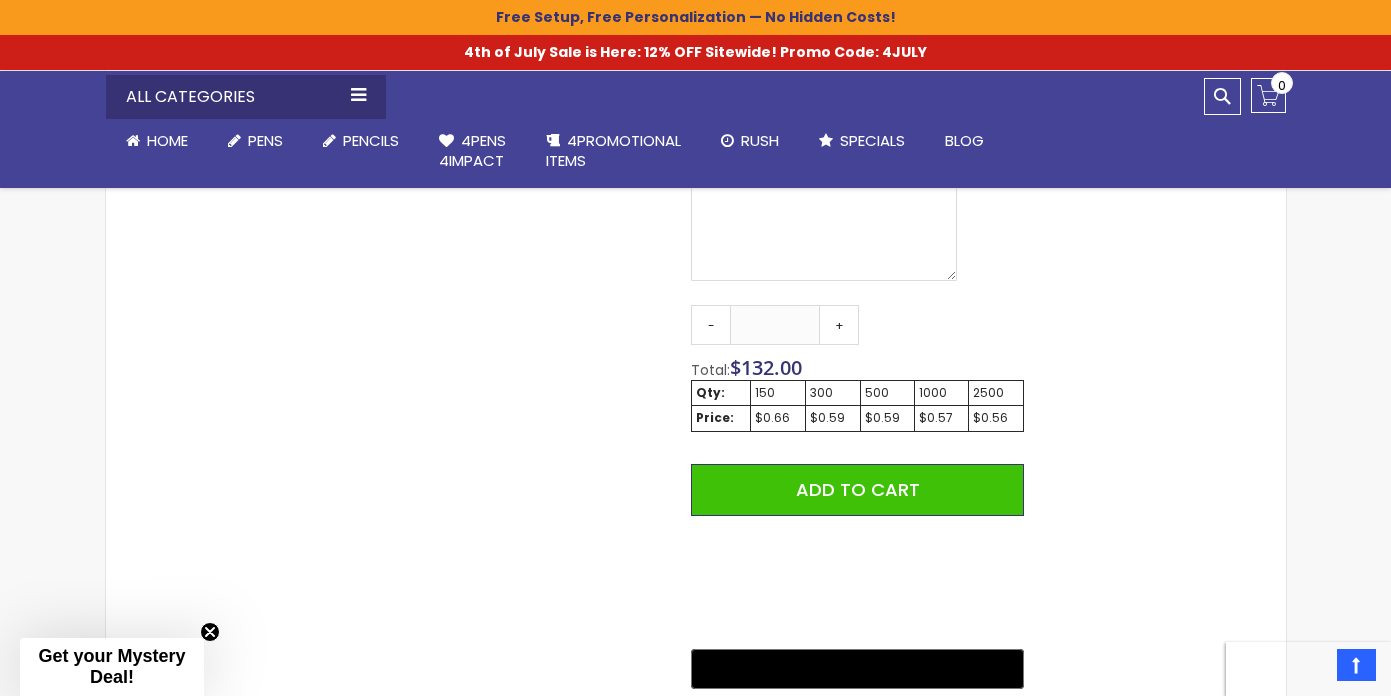 scroll, scrollTop: 1361, scrollLeft: 0, axis: vertical 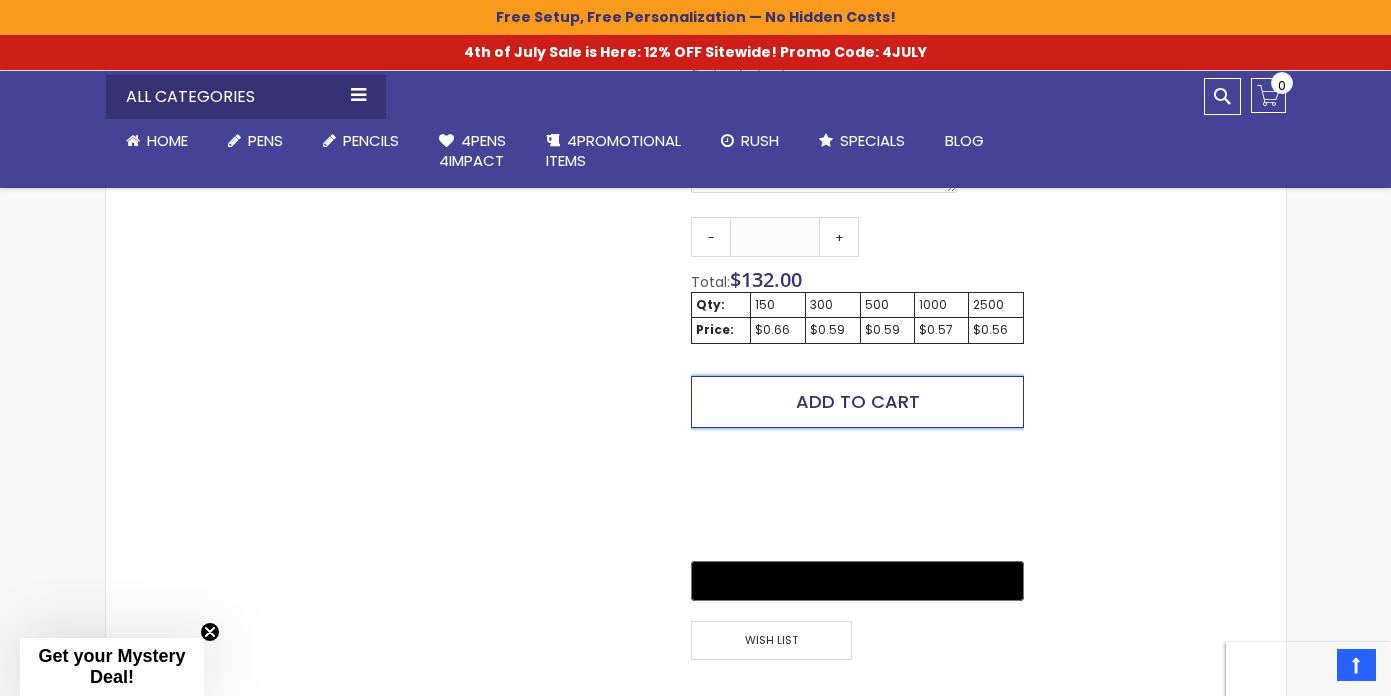 click on "Add to Cart" at bounding box center (858, 401) 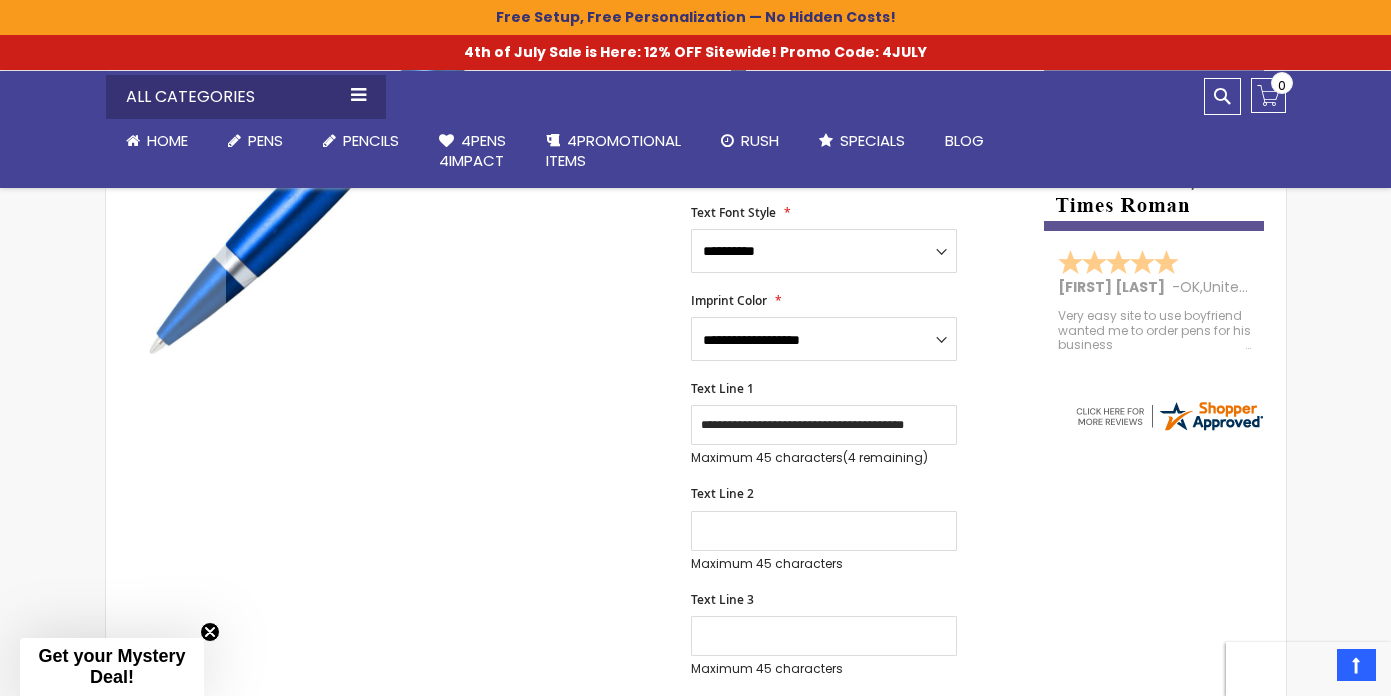 scroll, scrollTop: 603, scrollLeft: 0, axis: vertical 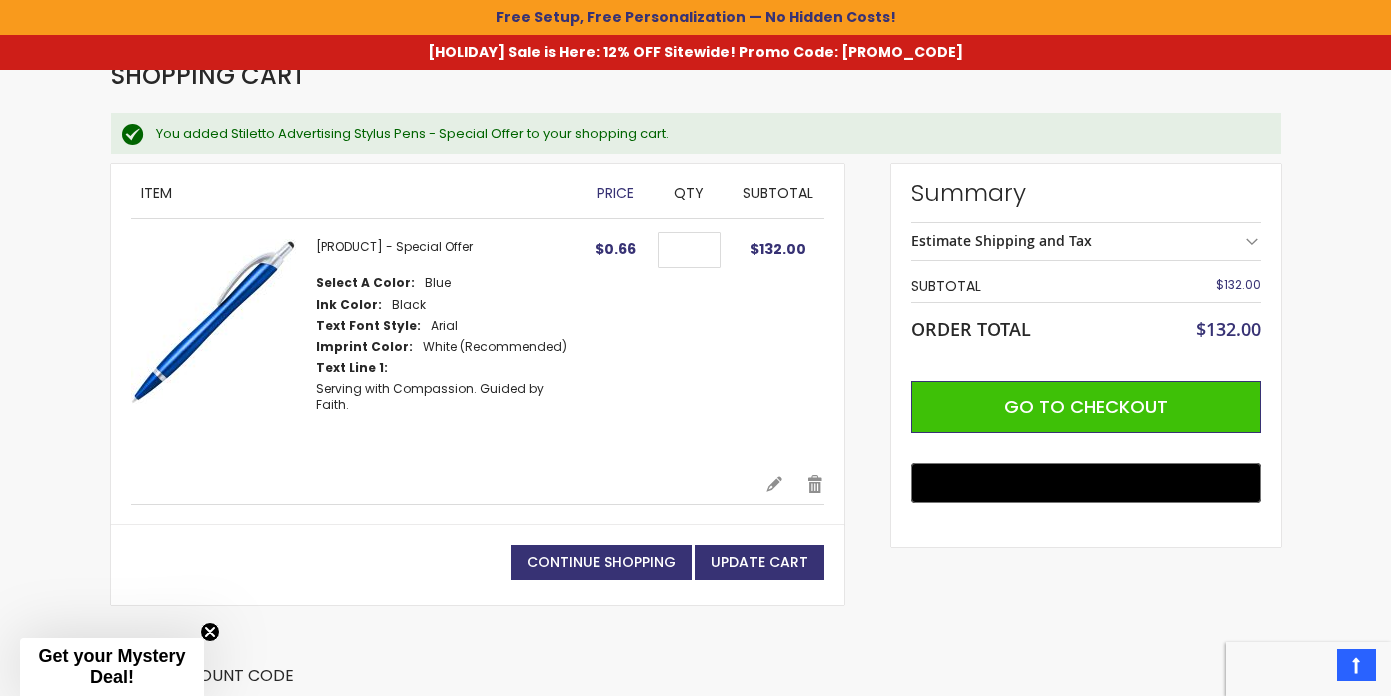 click on "Estimate Shipping and Tax" at bounding box center [1086, 241] 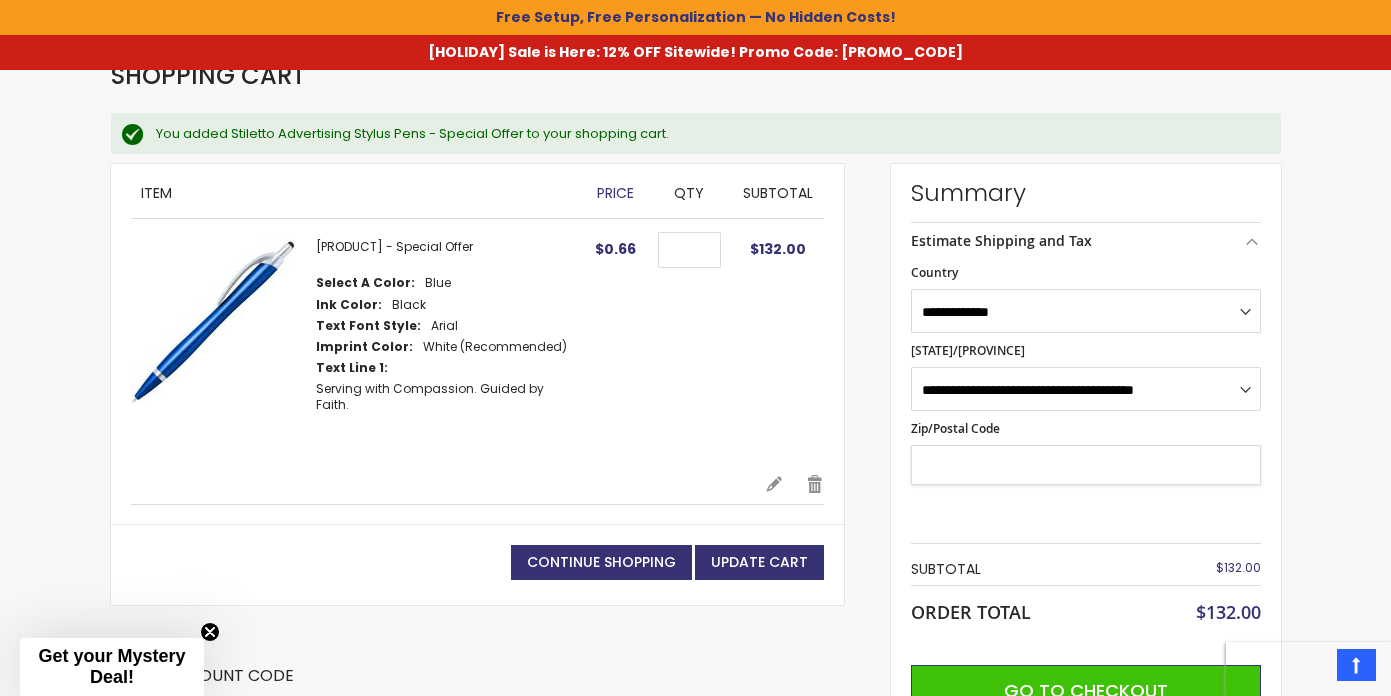 click on "Zip/Postal Code" at bounding box center [1086, 465] 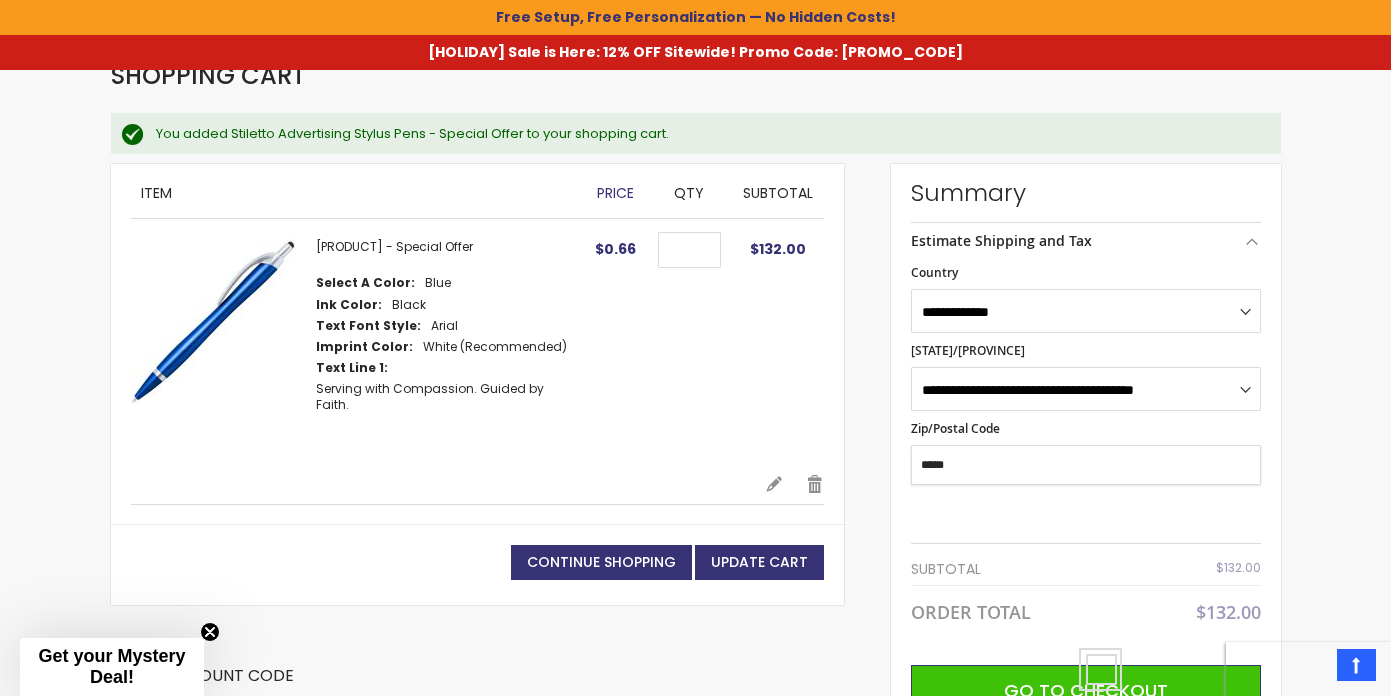 type on "*****" 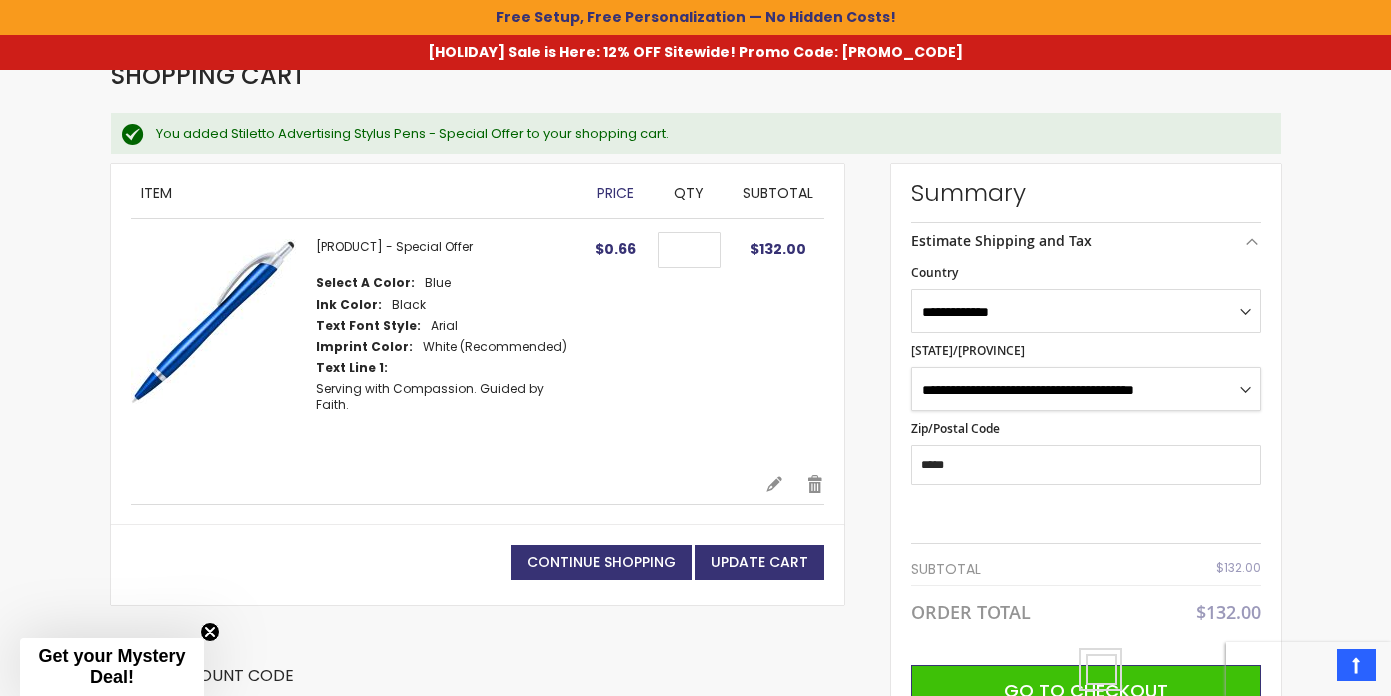 click on "**********" at bounding box center [1086, 389] 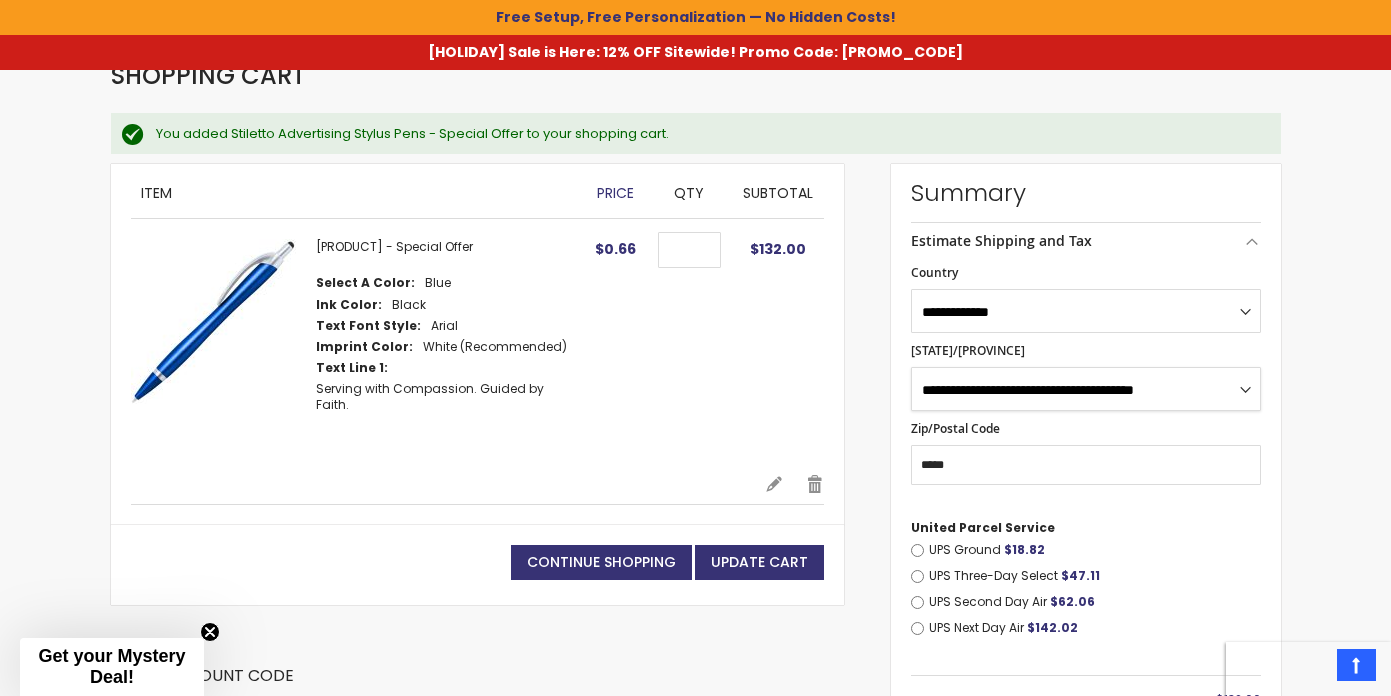select on "**" 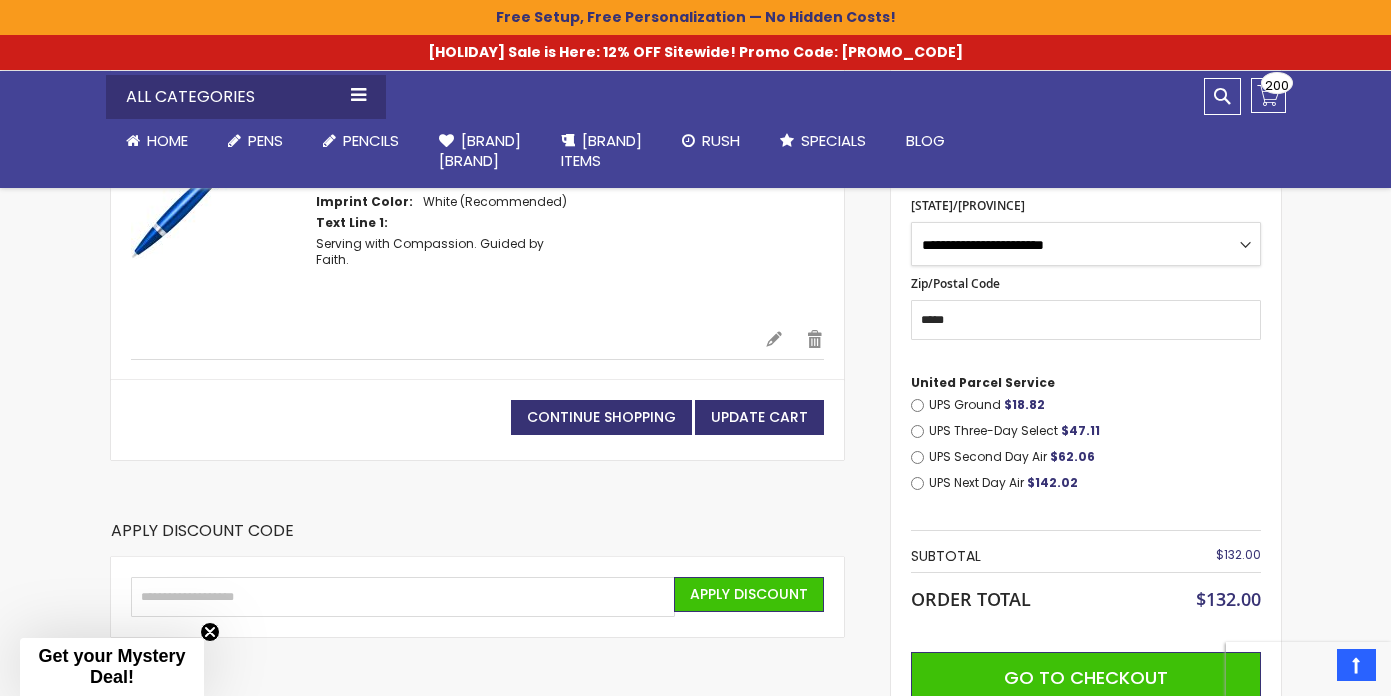 scroll, scrollTop: 424, scrollLeft: 0, axis: vertical 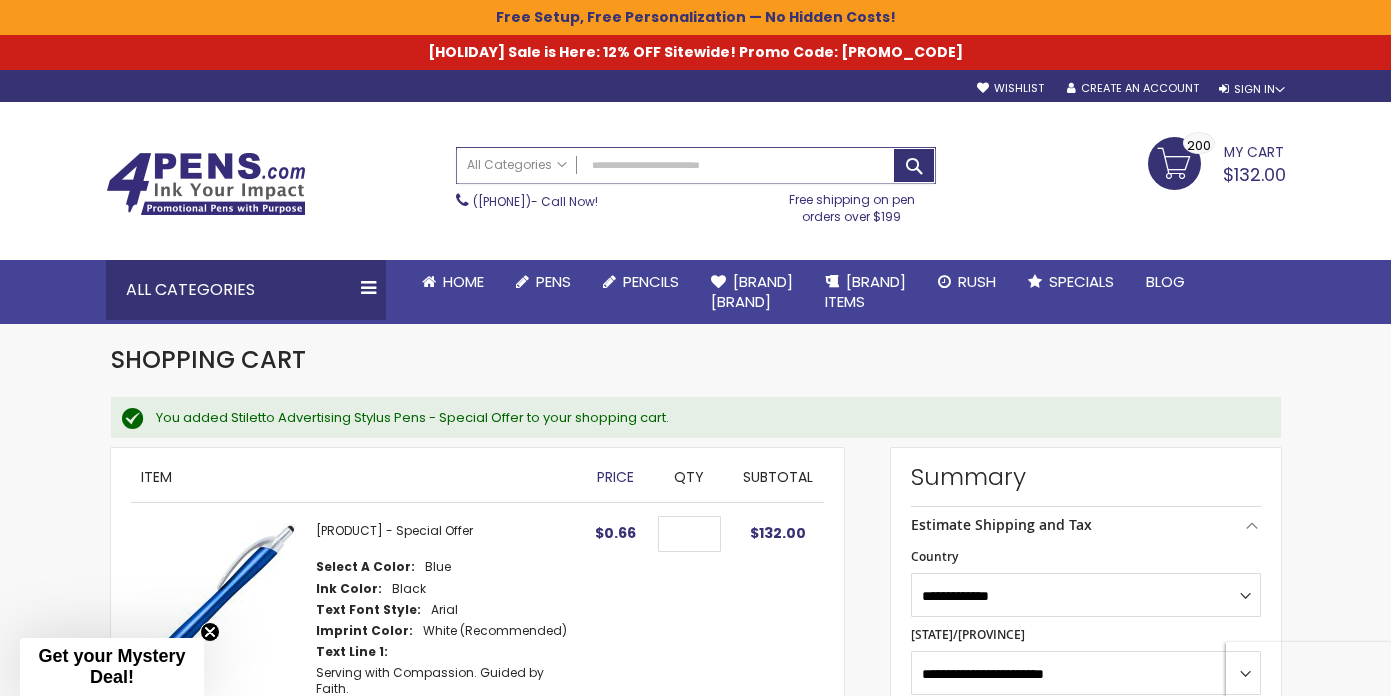 click on "Search" at bounding box center [696, 165] 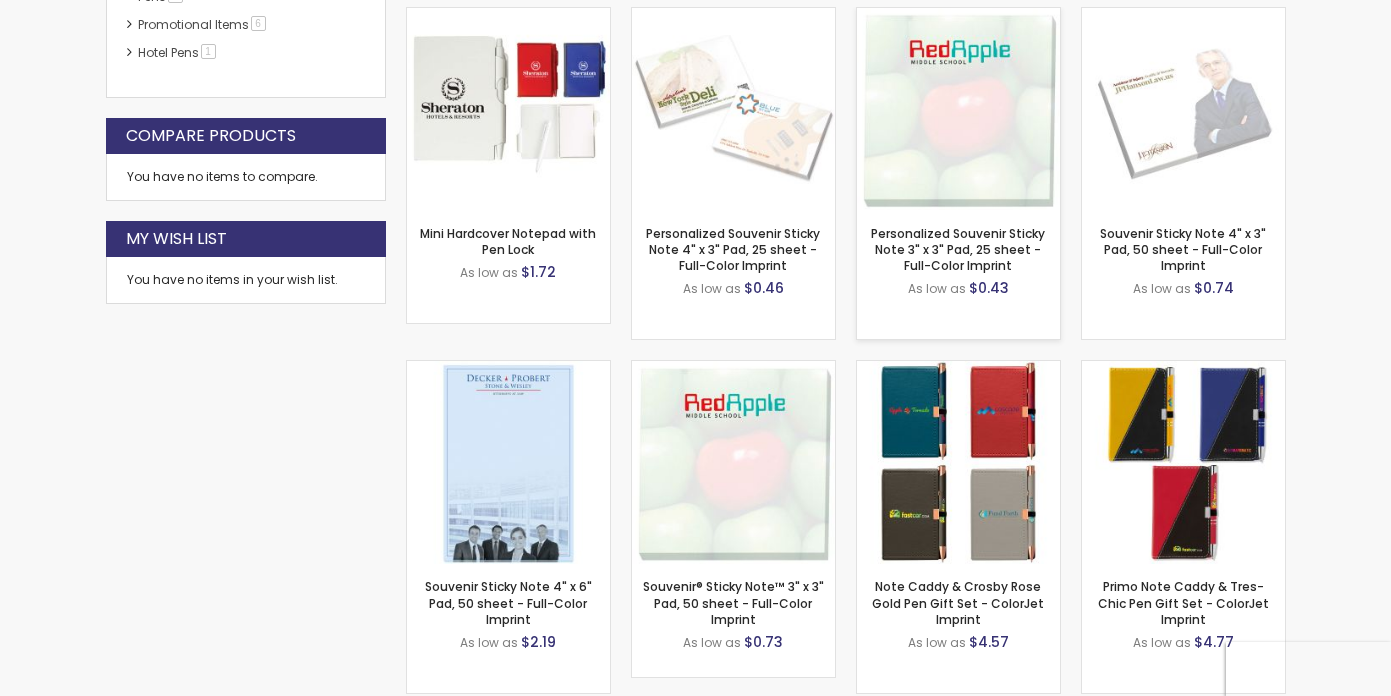 scroll, scrollTop: 685, scrollLeft: 0, axis: vertical 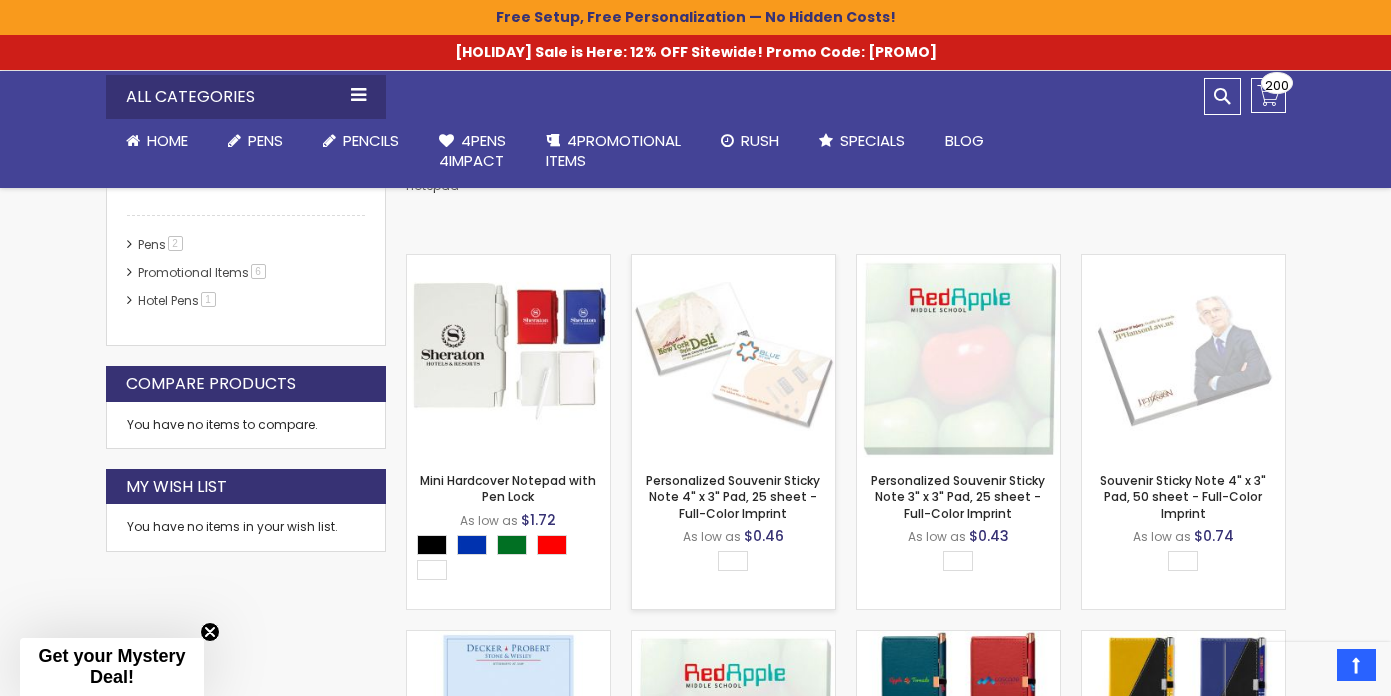 click at bounding box center (733, 356) 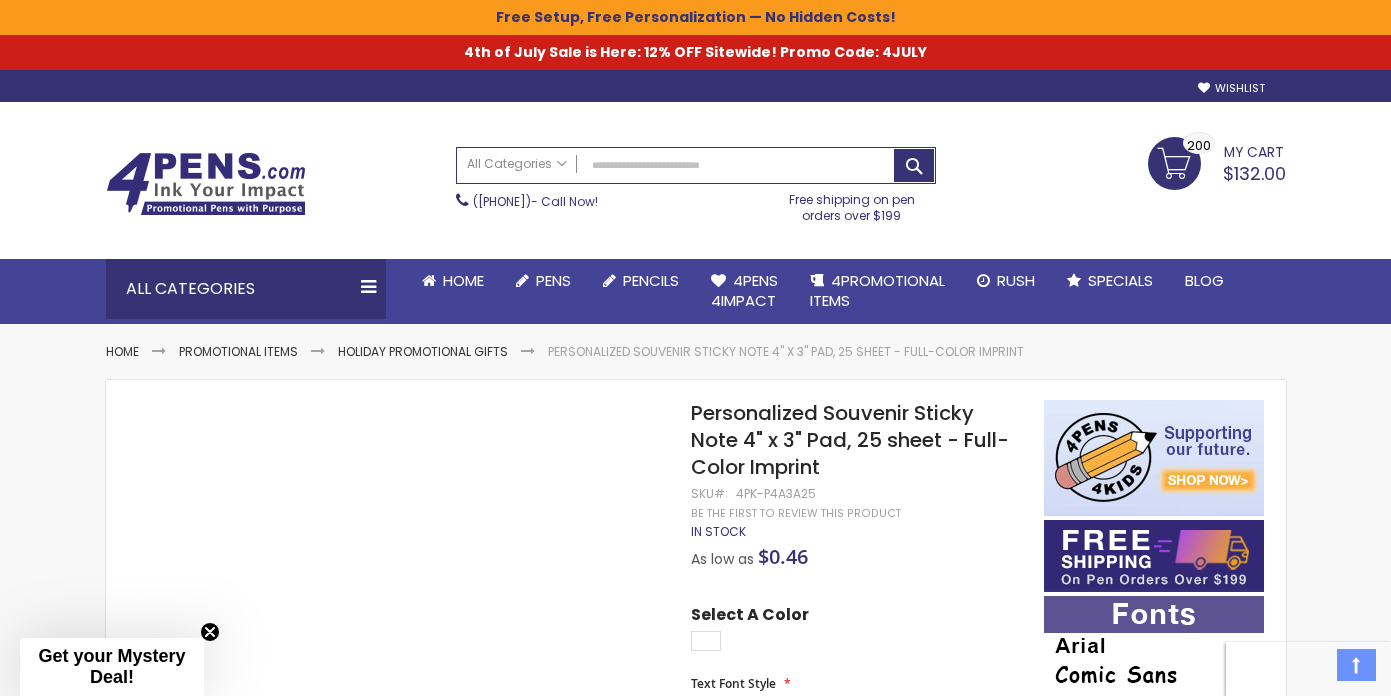 scroll, scrollTop: 281, scrollLeft: 0, axis: vertical 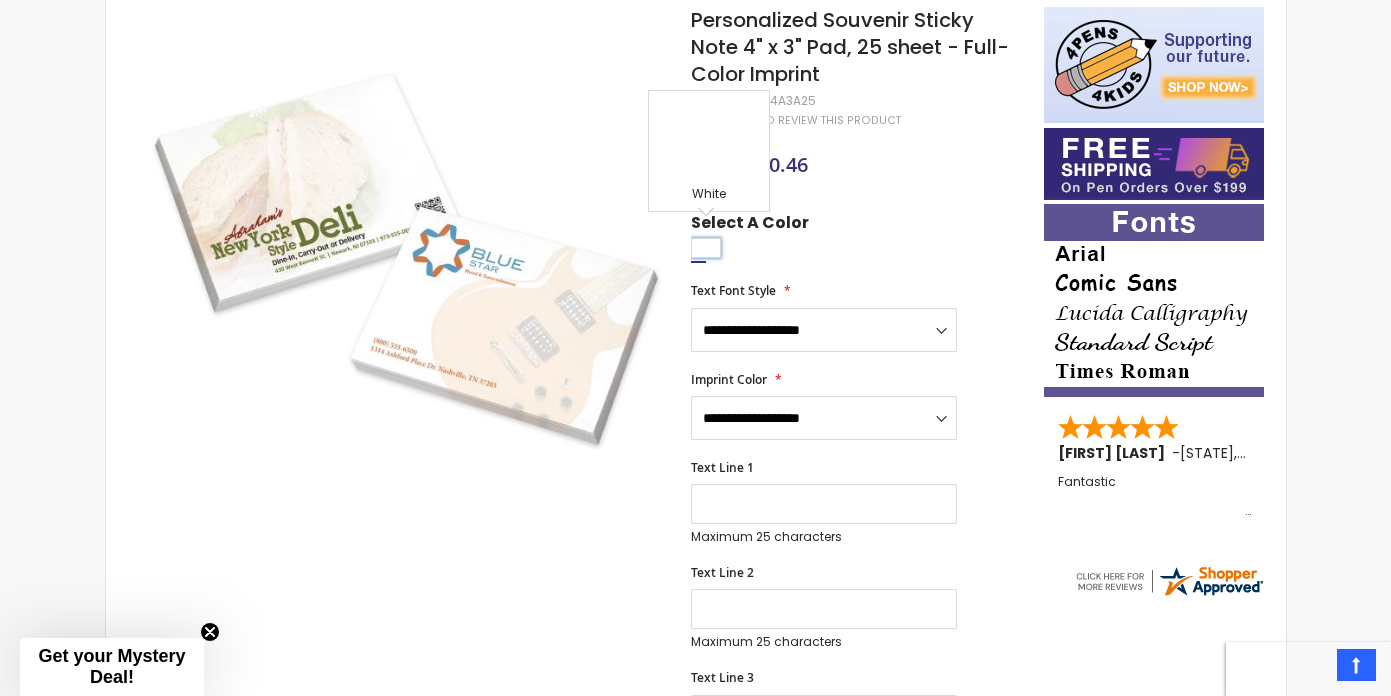 click at bounding box center [706, 248] 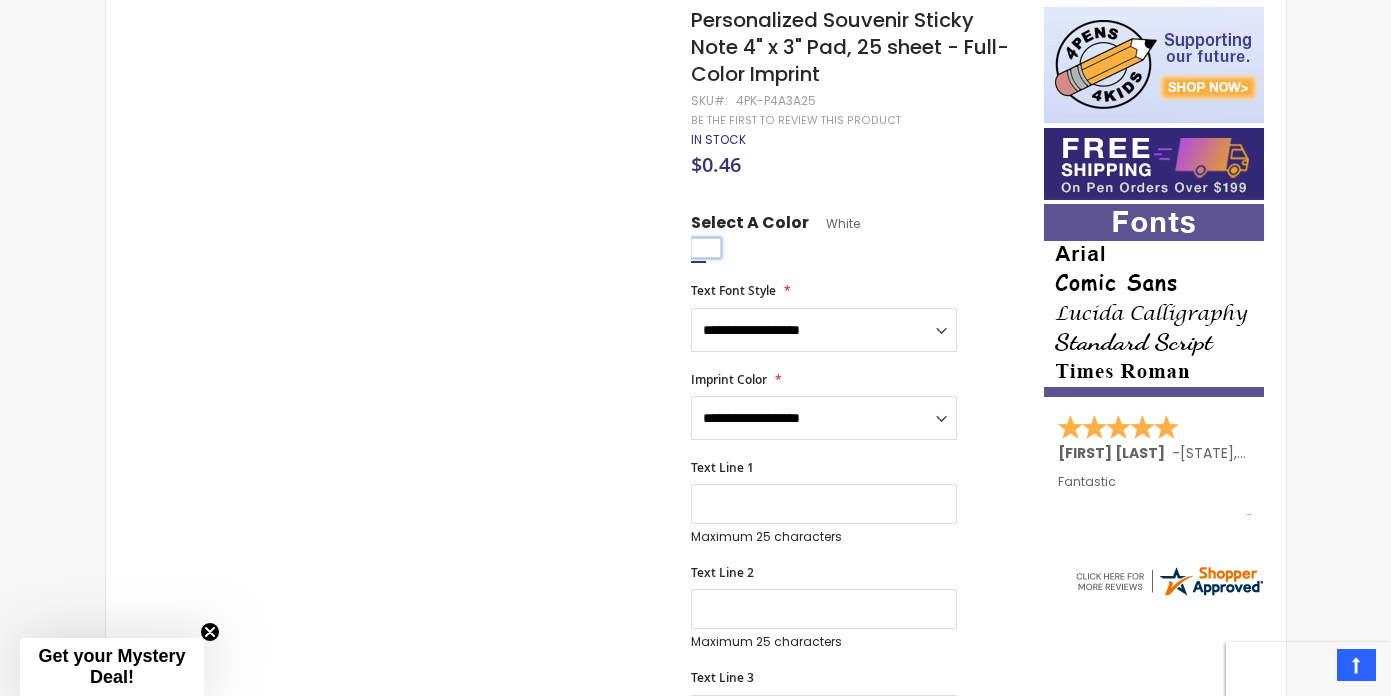 scroll, scrollTop: 464, scrollLeft: 0, axis: vertical 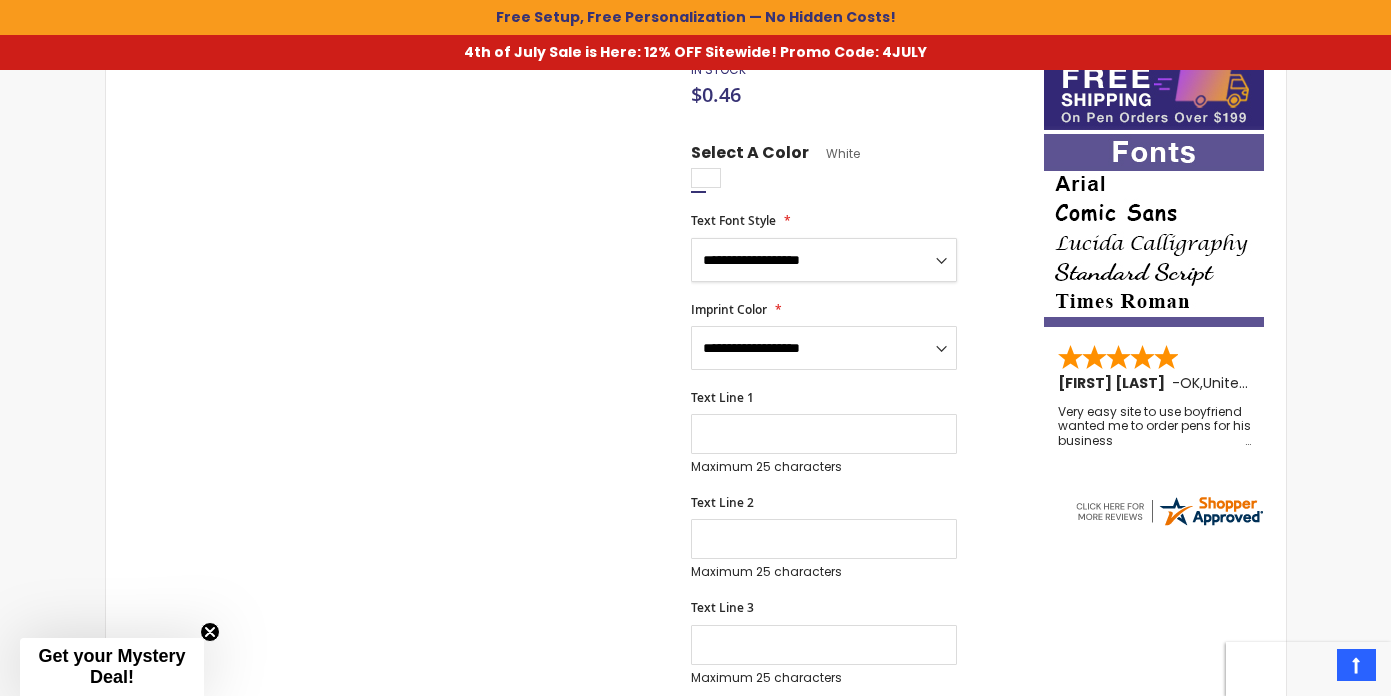 click on "**********" at bounding box center [824, 260] 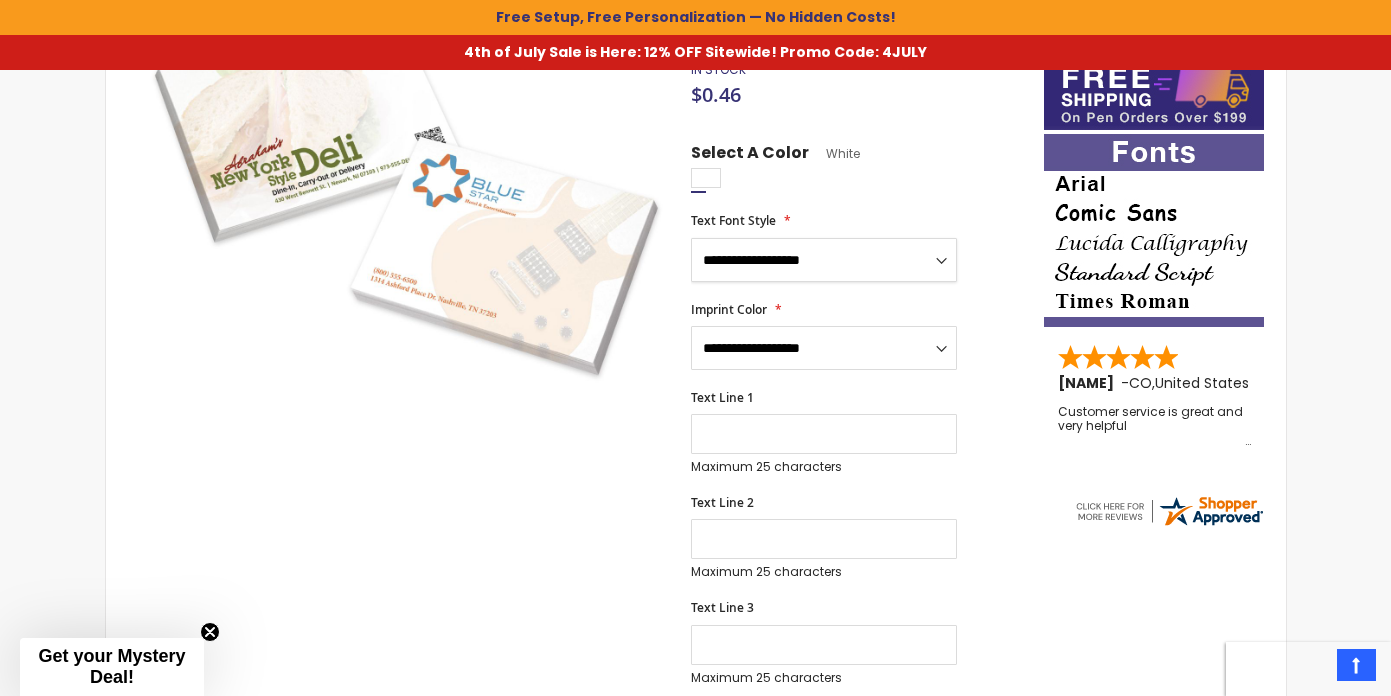 select on "*****" 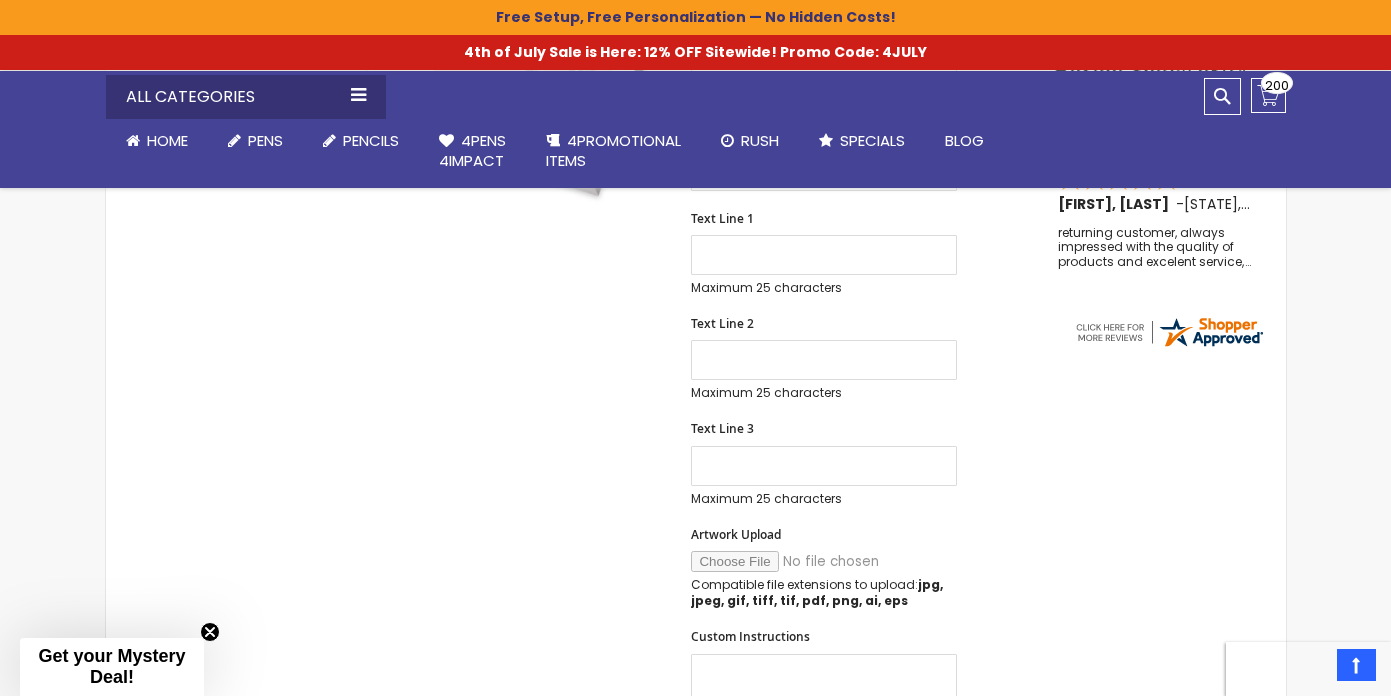 scroll, scrollTop: 0, scrollLeft: 0, axis: both 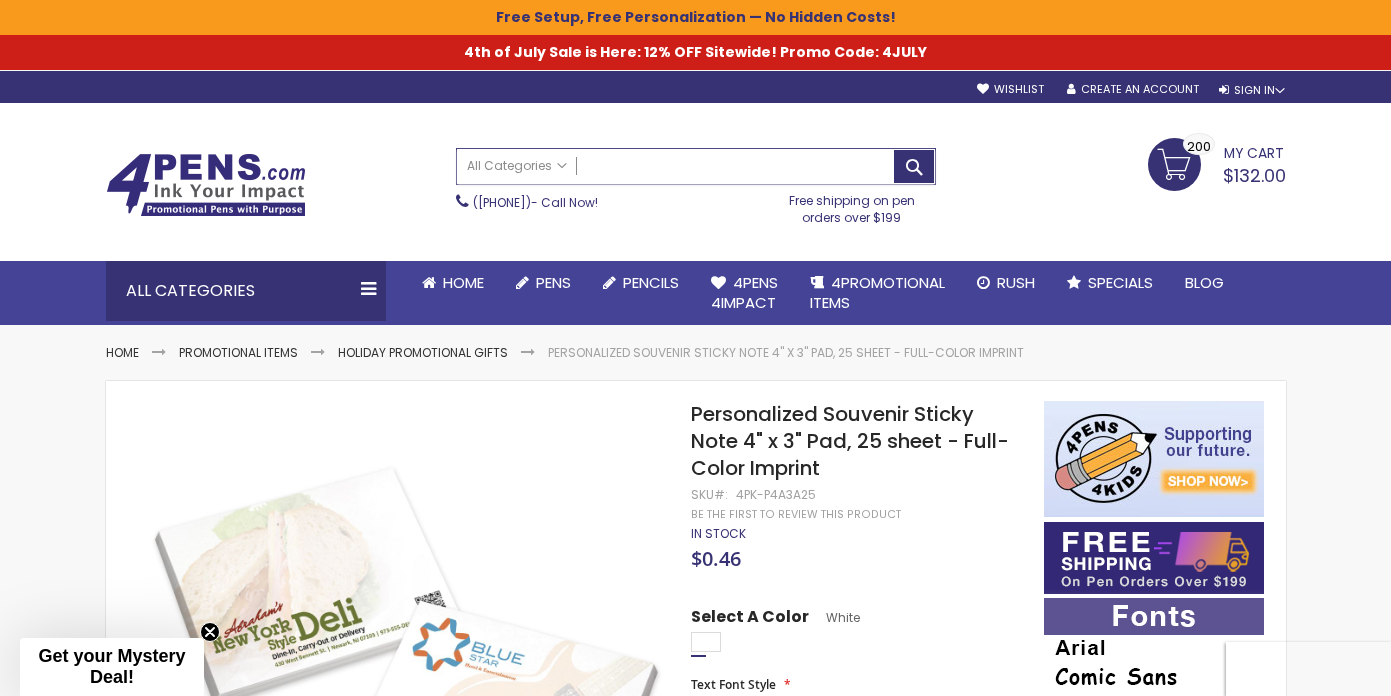 click on "Search" at bounding box center (696, 166) 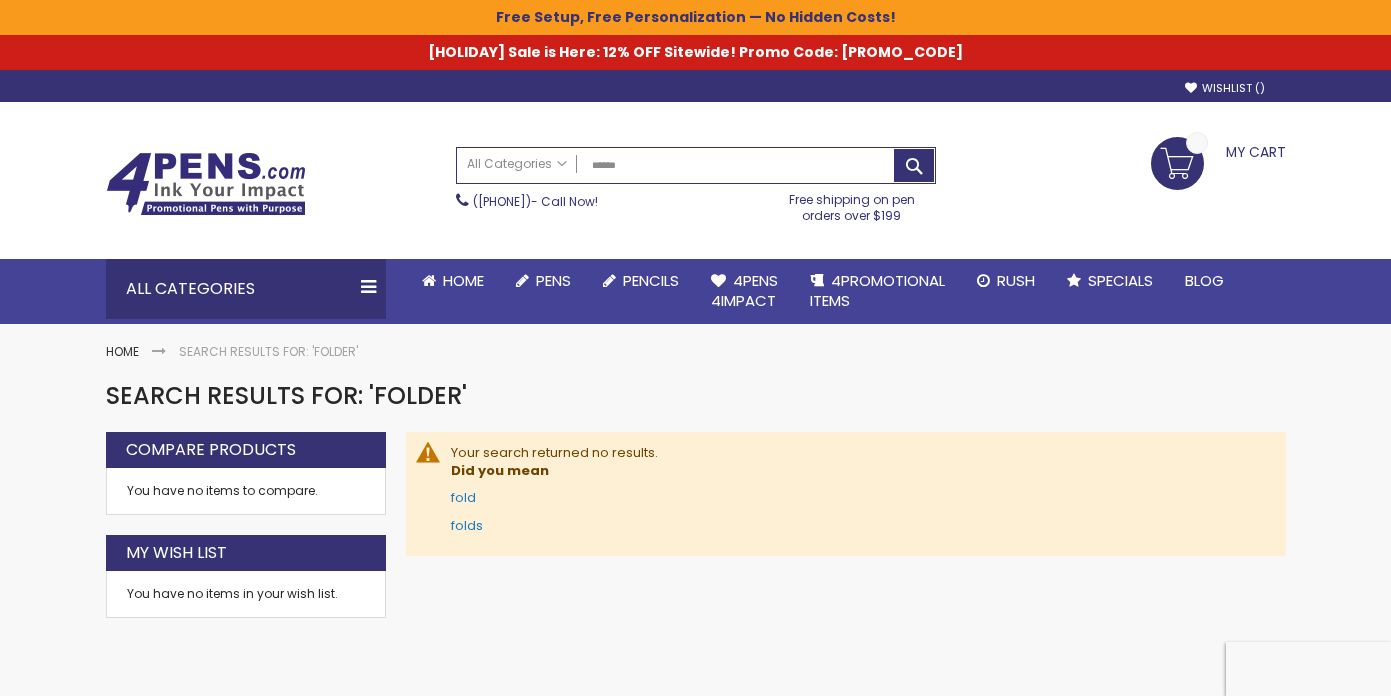 scroll, scrollTop: 0, scrollLeft: 0, axis: both 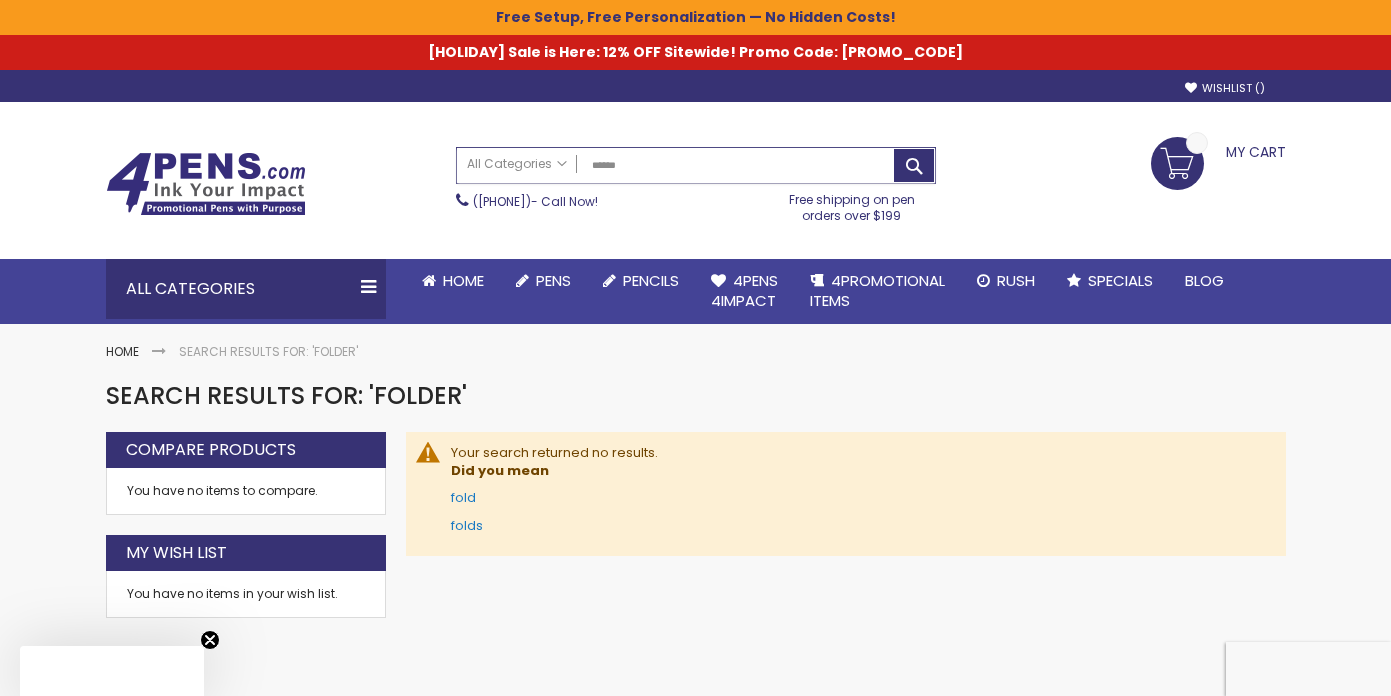 click on "******" at bounding box center (696, 165) 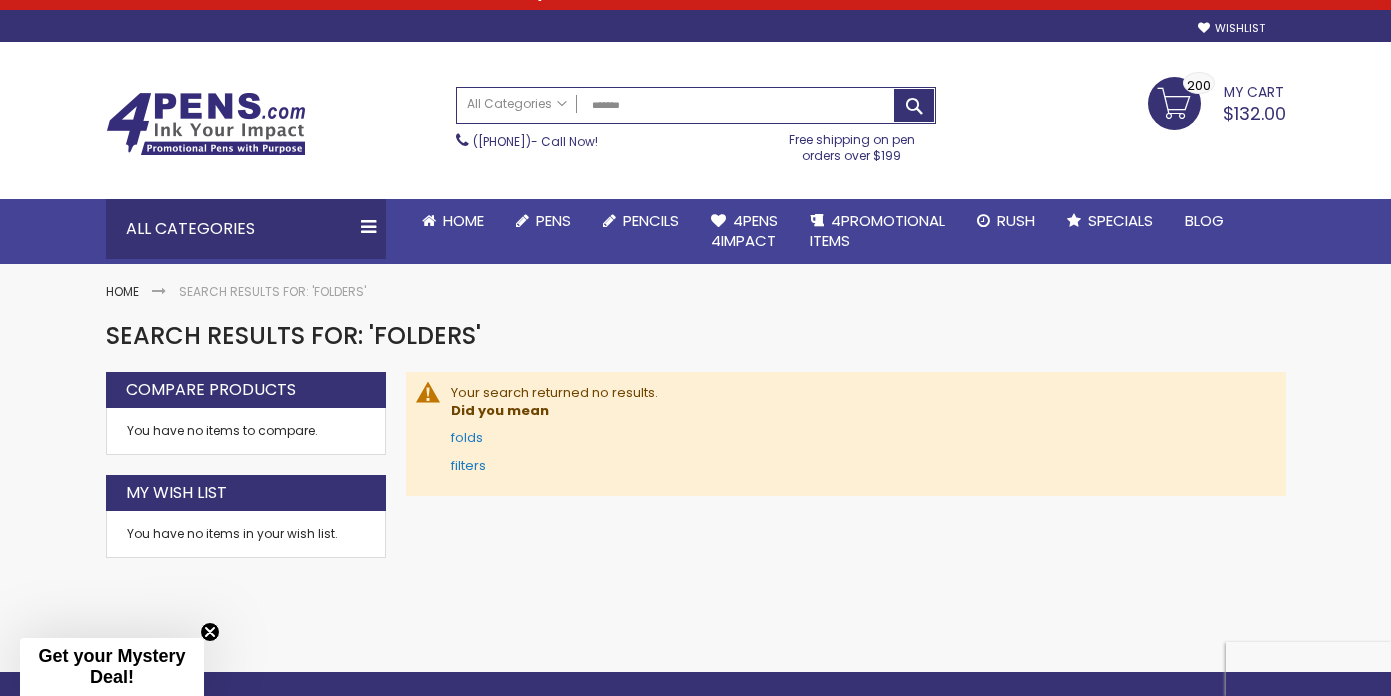 scroll, scrollTop: 350, scrollLeft: 0, axis: vertical 